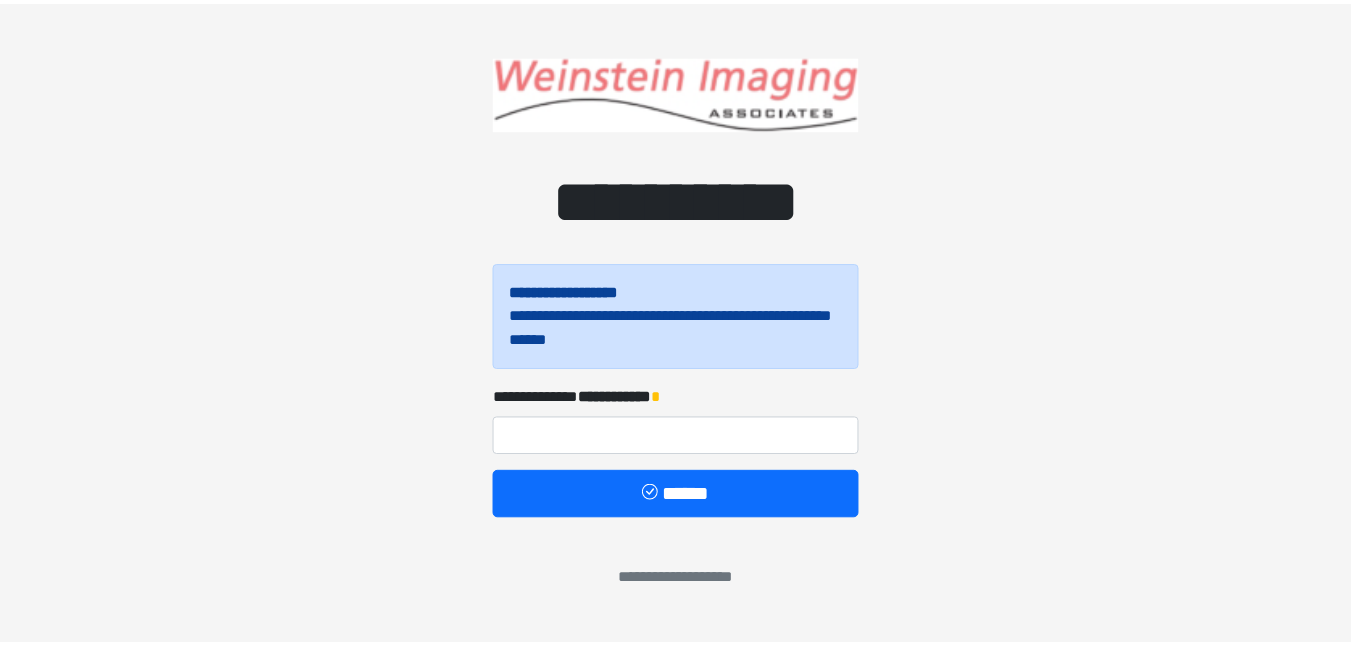 scroll, scrollTop: 0, scrollLeft: 0, axis: both 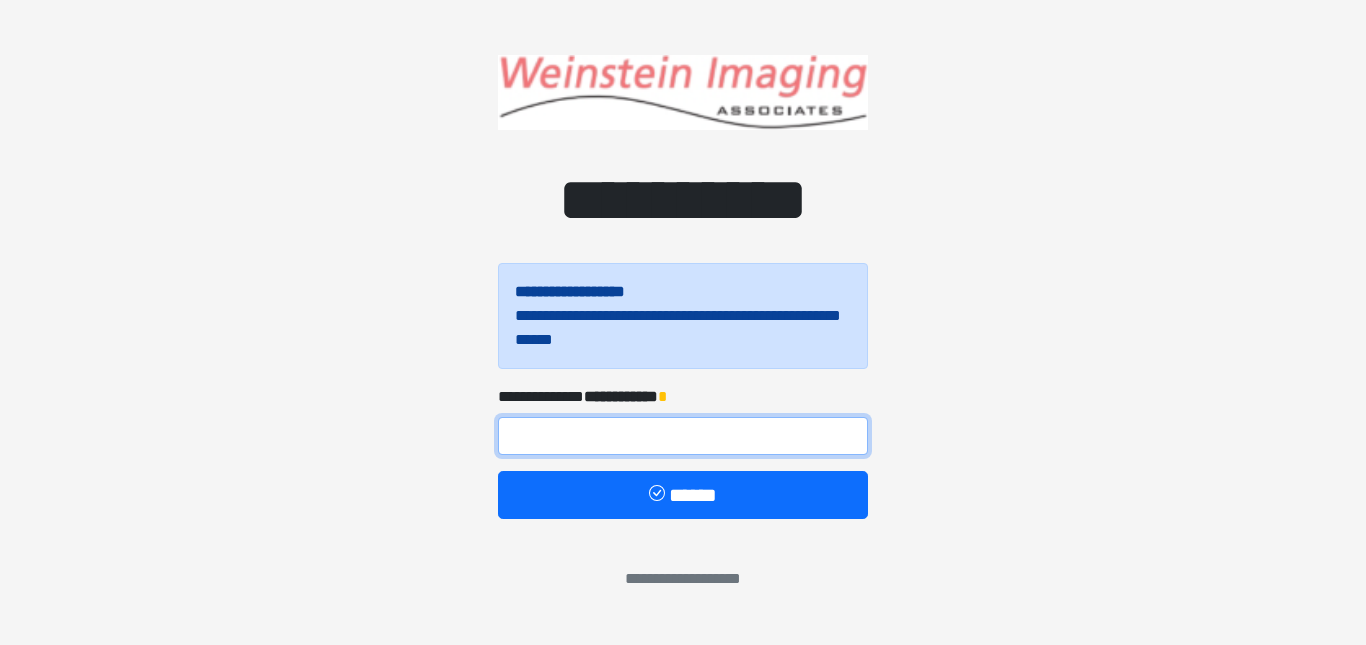 click at bounding box center [683, 436] 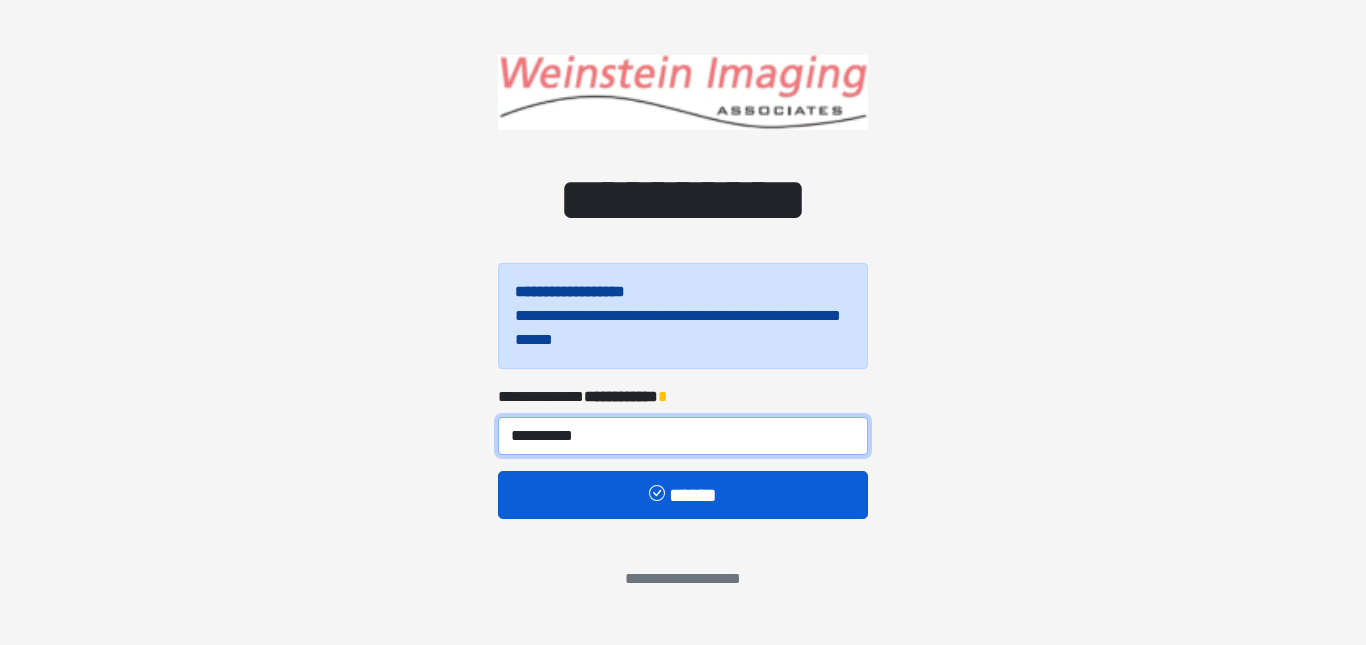 type on "**********" 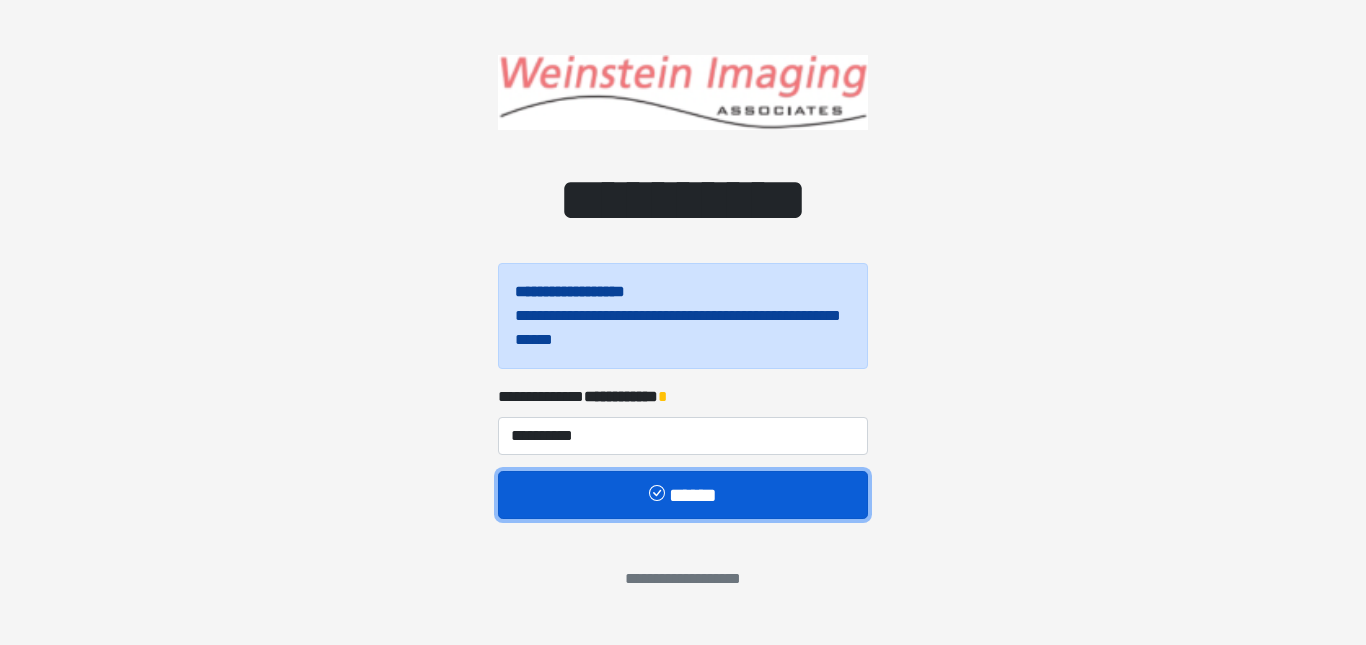 click on "******" at bounding box center [683, 495] 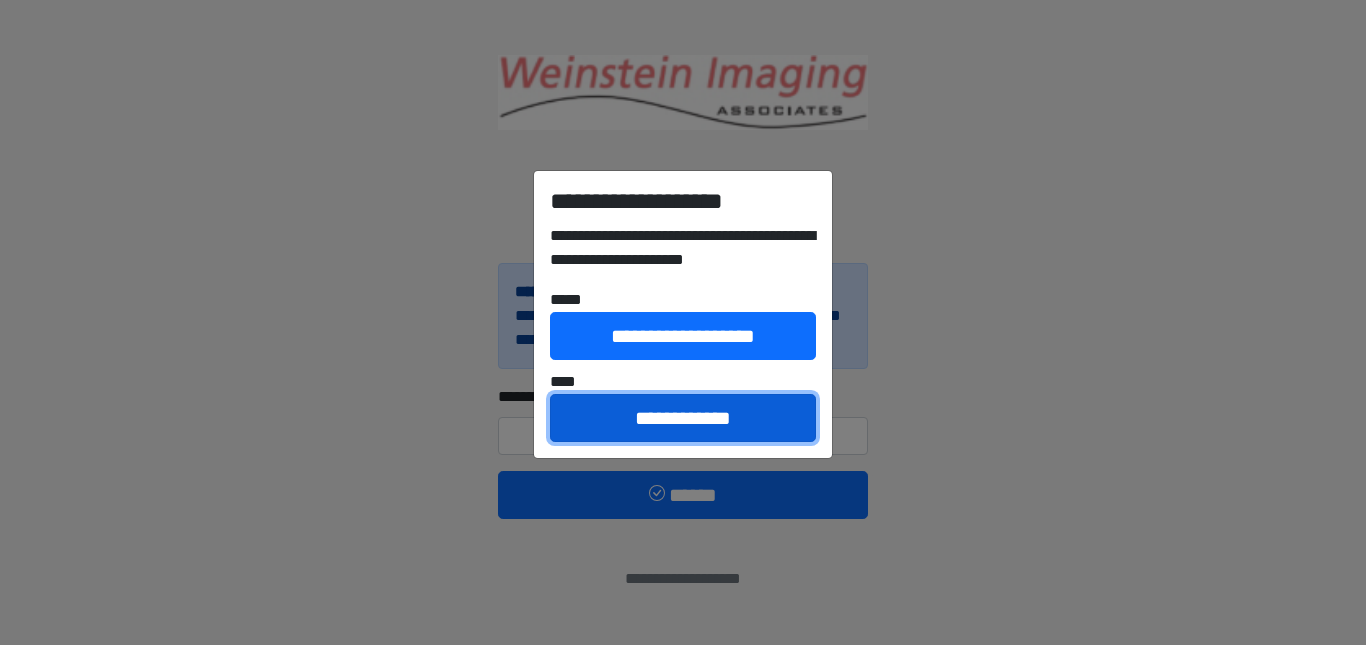 click on "**********" at bounding box center (683, 418) 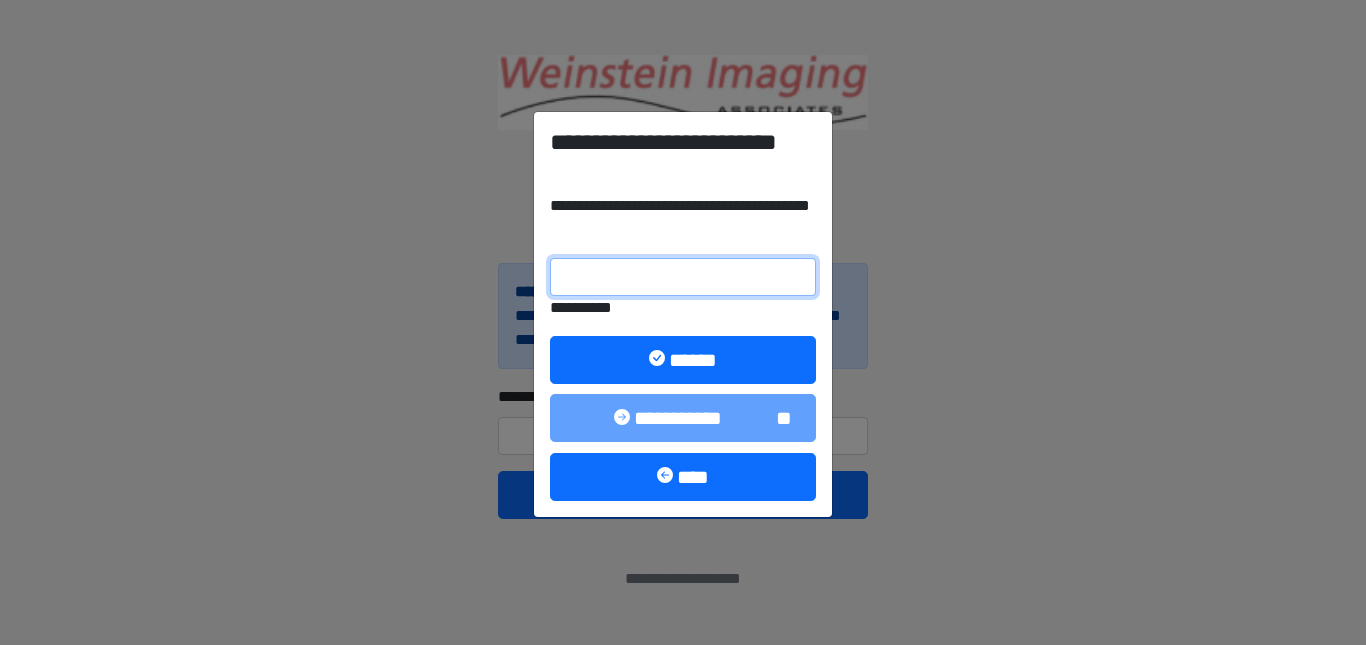 click on "**********" at bounding box center [683, 277] 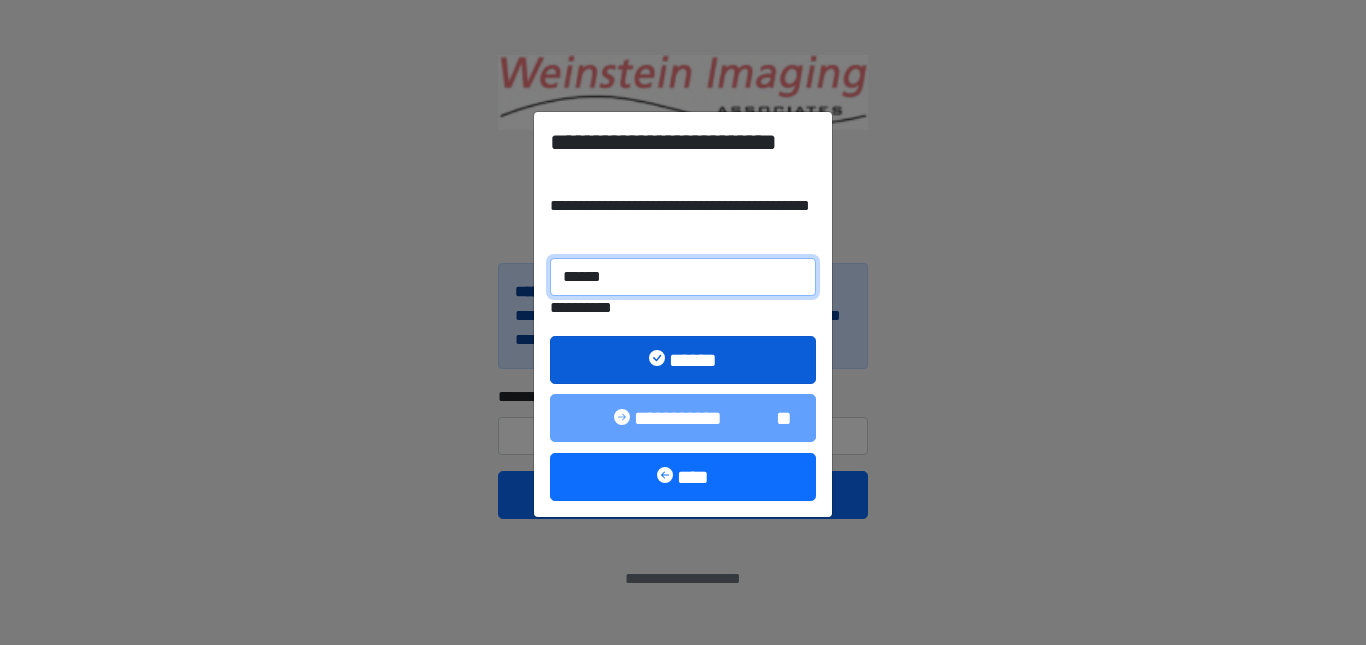 type on "******" 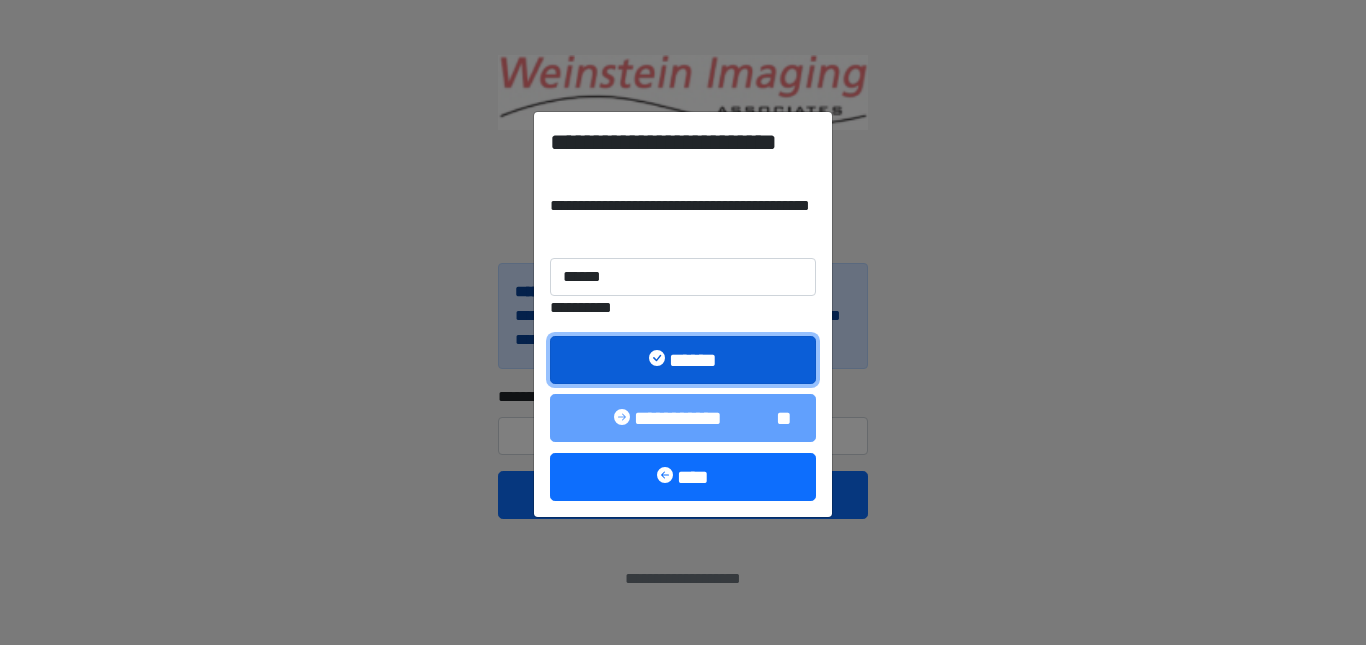 click on "******" at bounding box center [683, 360] 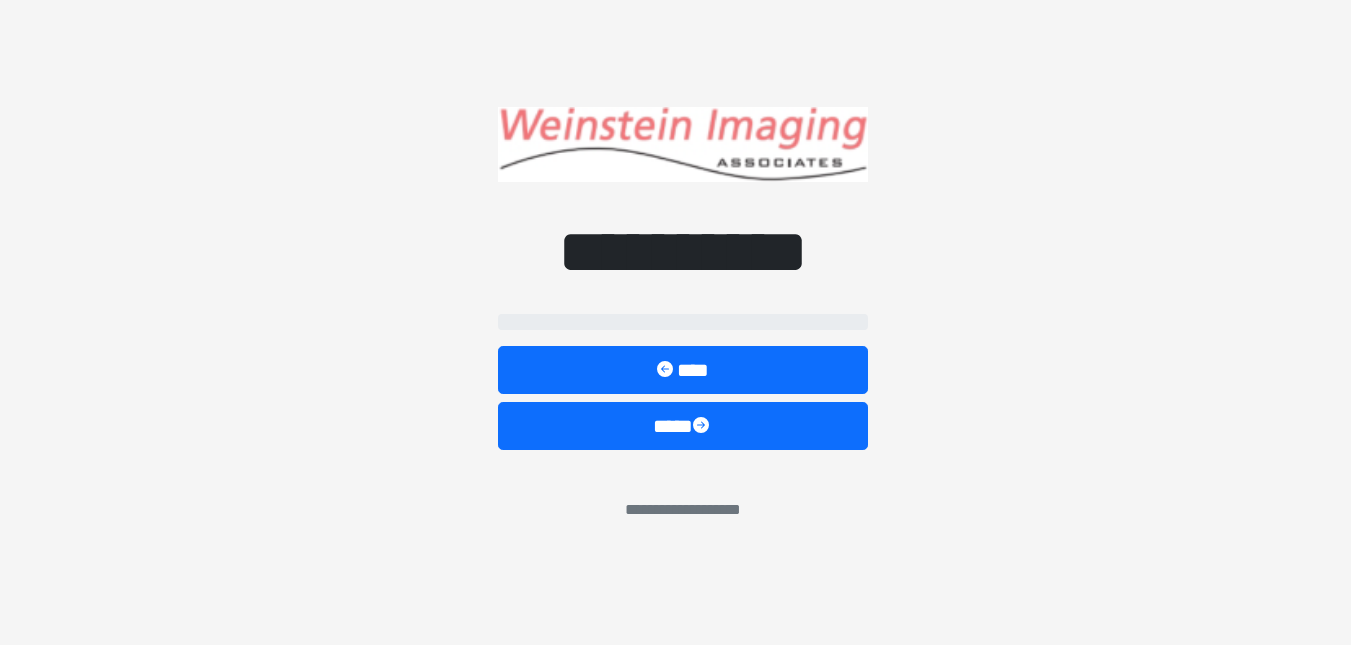 select on "*****" 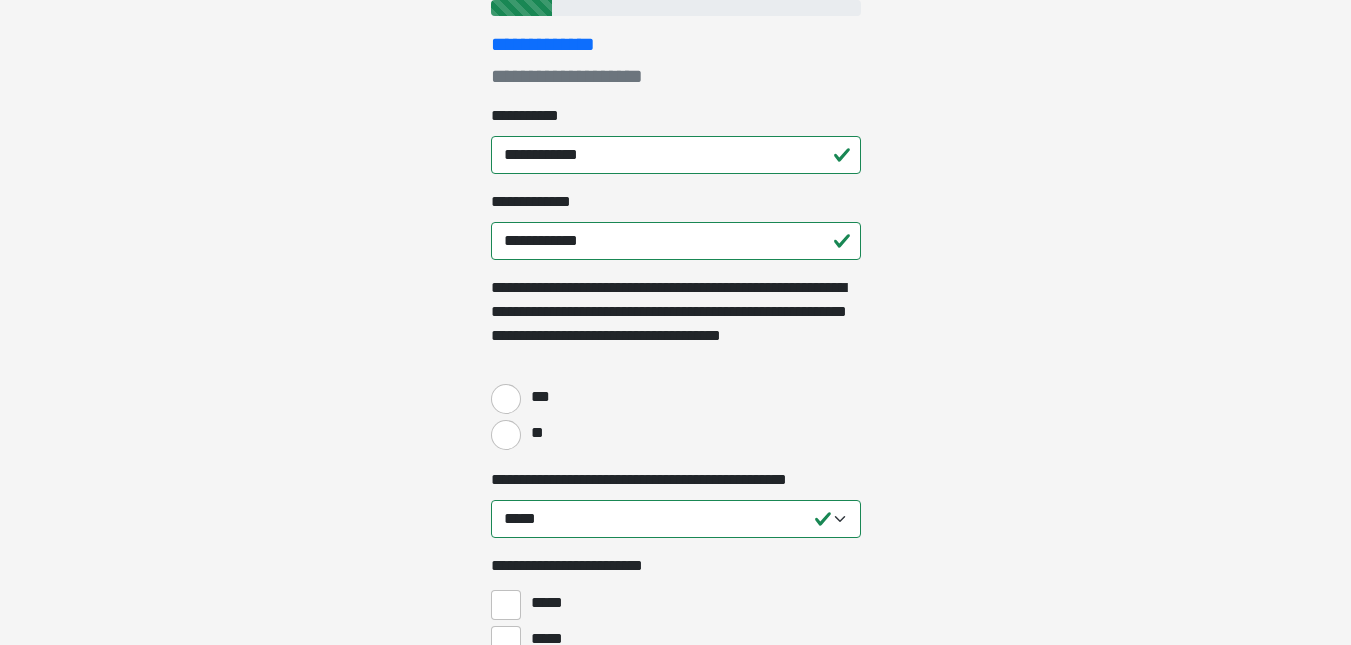 scroll, scrollTop: 276, scrollLeft: 0, axis: vertical 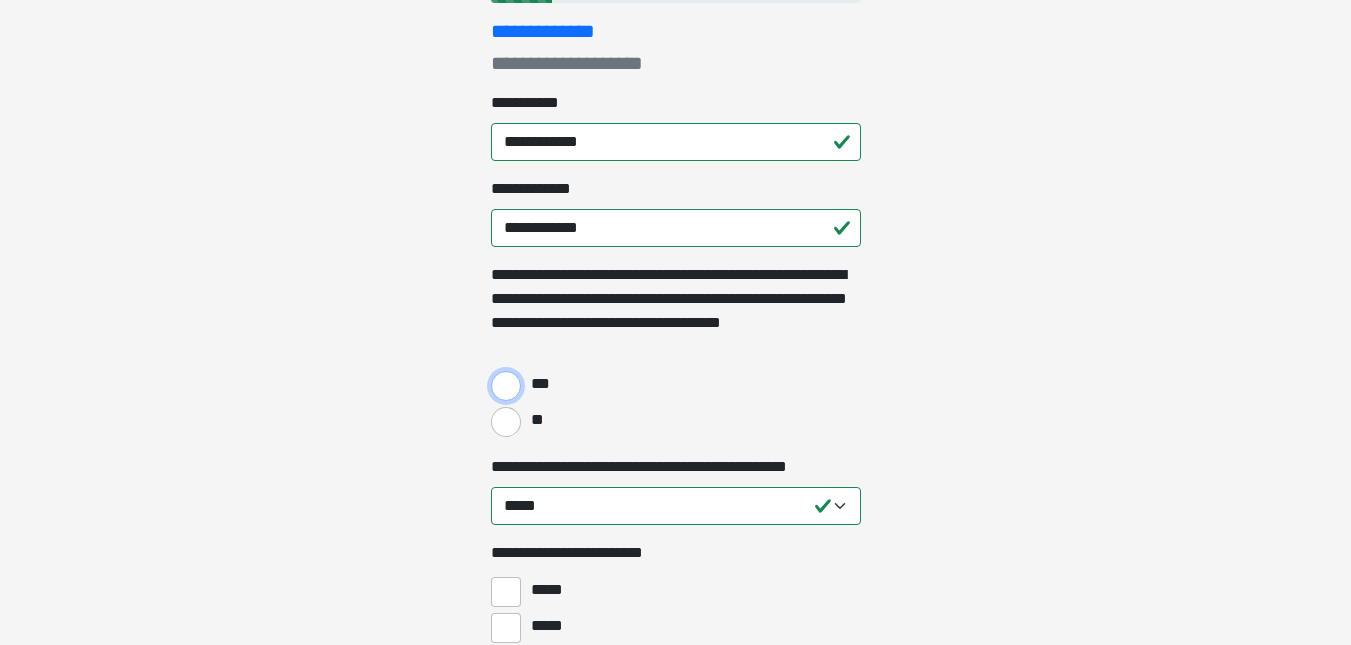 click on "***" at bounding box center [506, 386] 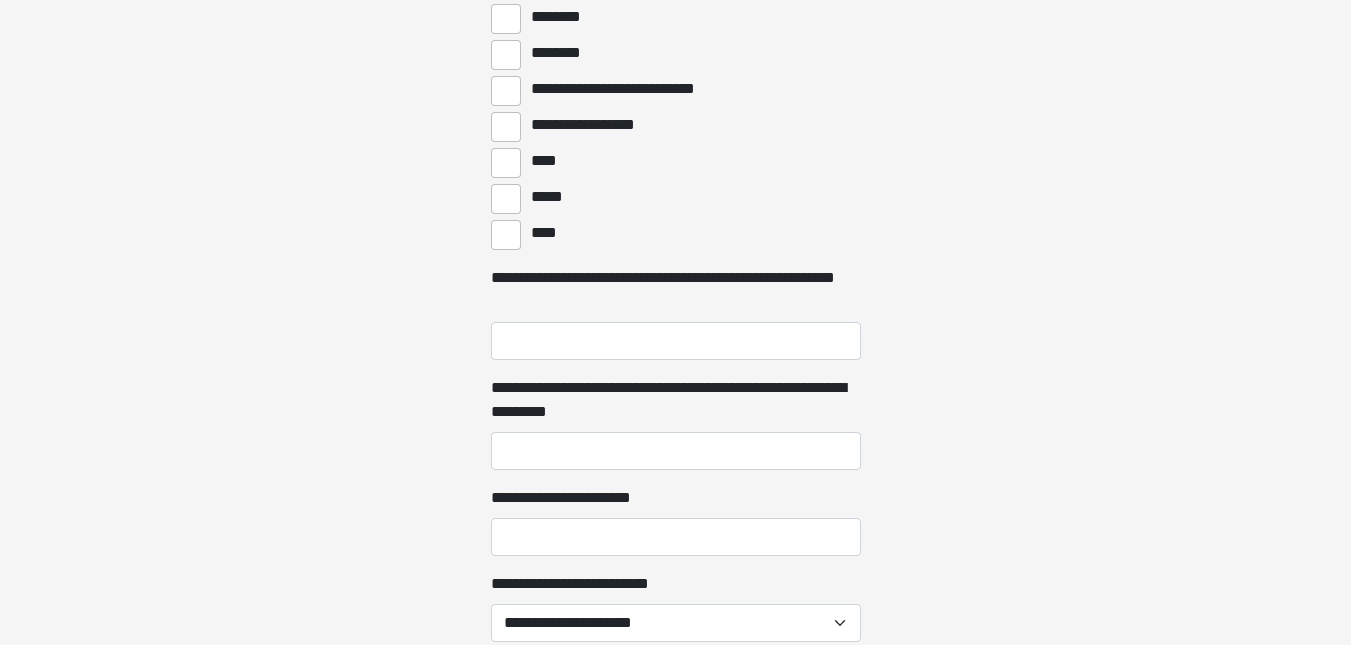 scroll, scrollTop: 1048, scrollLeft: 0, axis: vertical 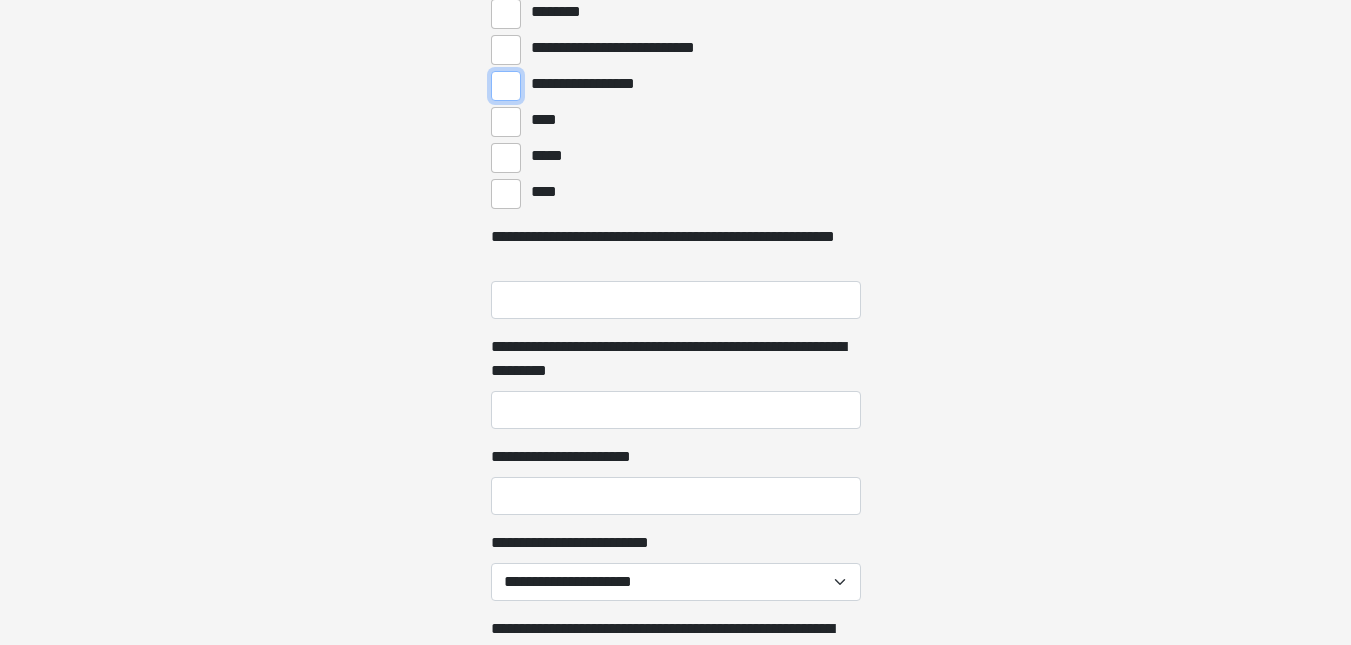 click on "**********" at bounding box center (506, 86) 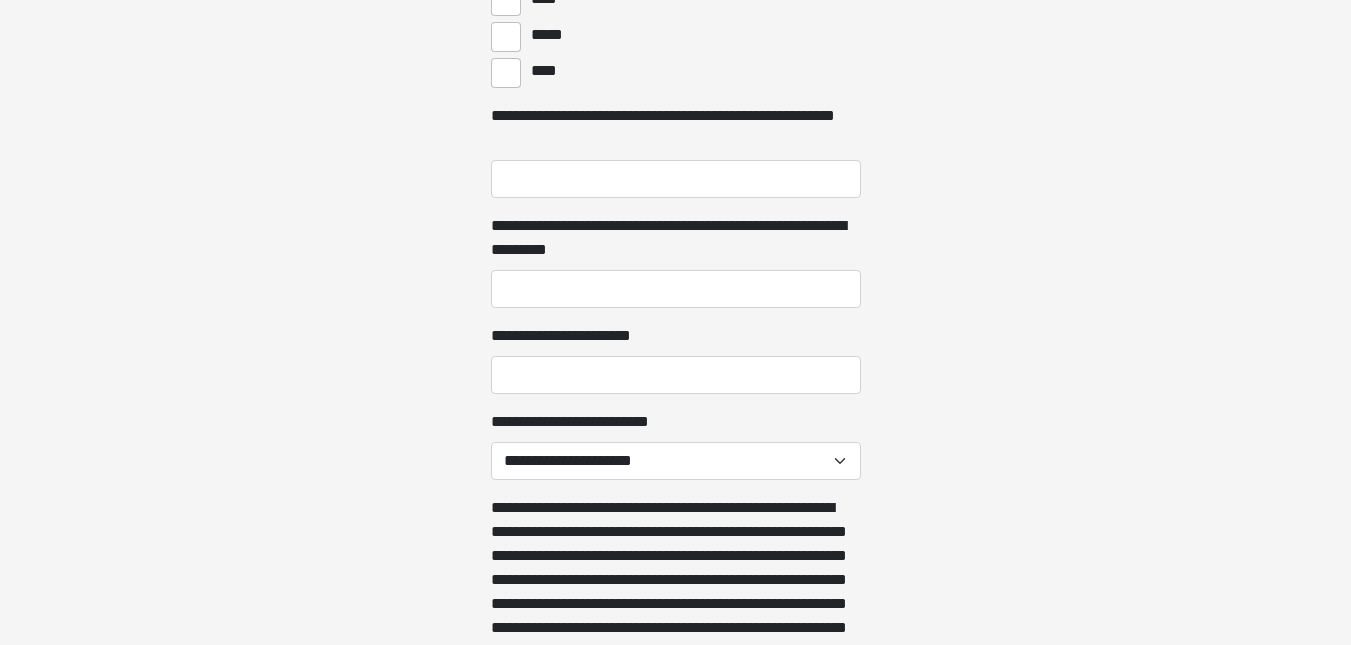 click on "**********" at bounding box center [675, -847] 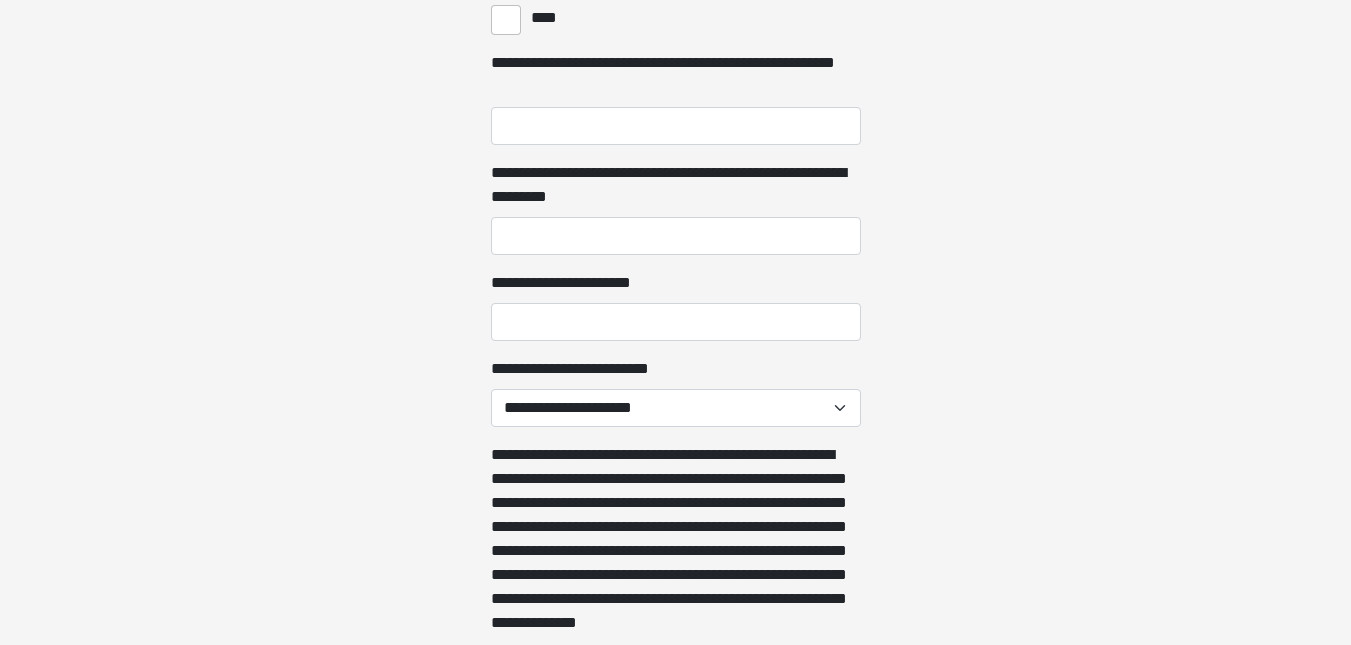 scroll, scrollTop: 1260, scrollLeft: 0, axis: vertical 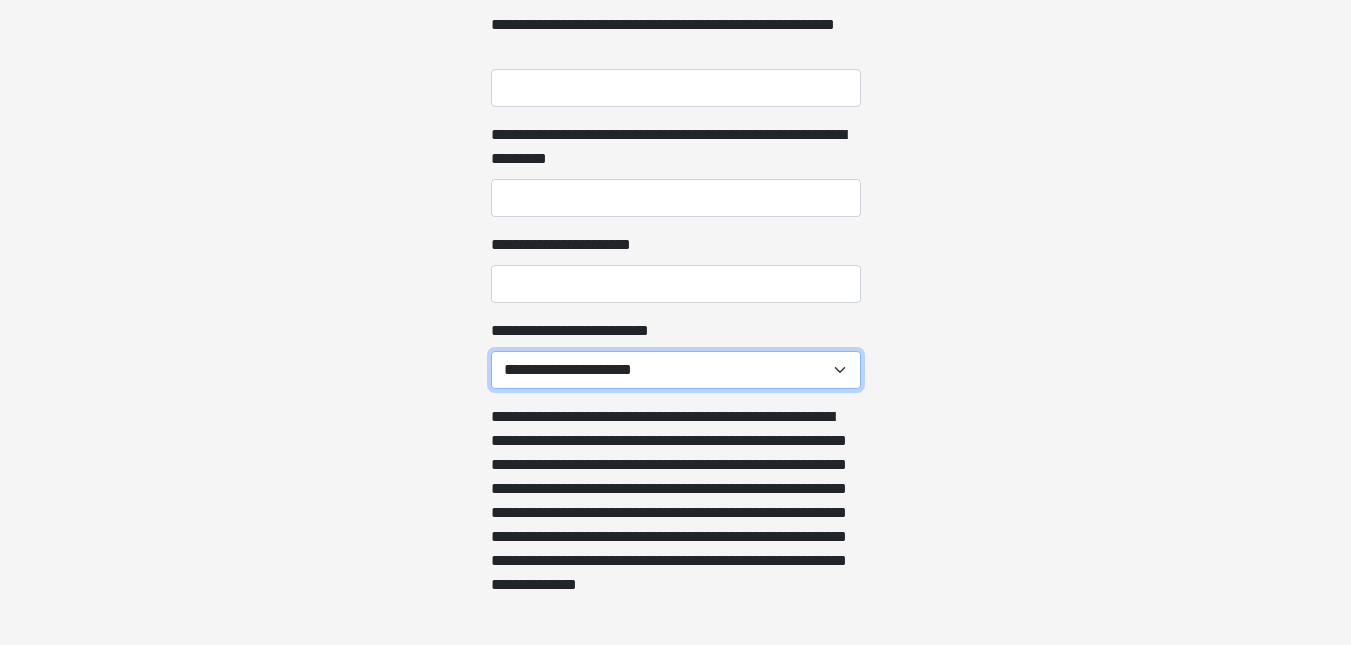 click on "**********" at bounding box center [676, 370] 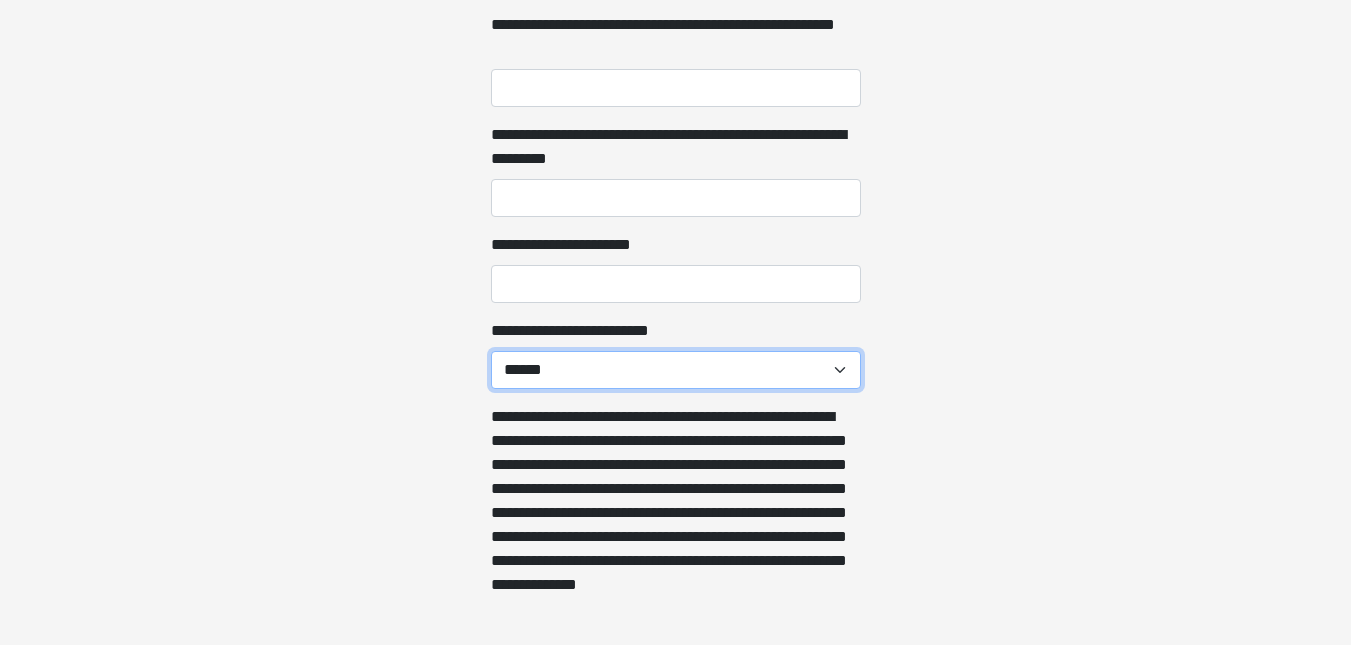click on "**********" at bounding box center (676, 370) 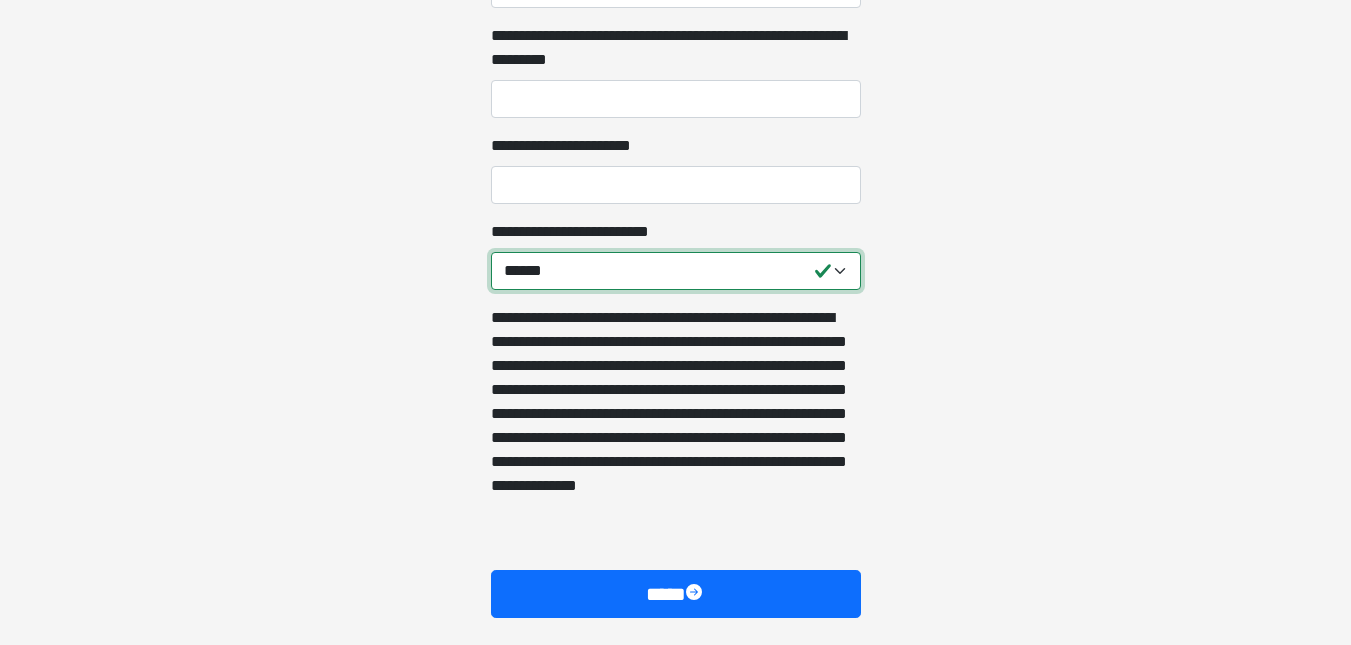 scroll, scrollTop: 1435, scrollLeft: 0, axis: vertical 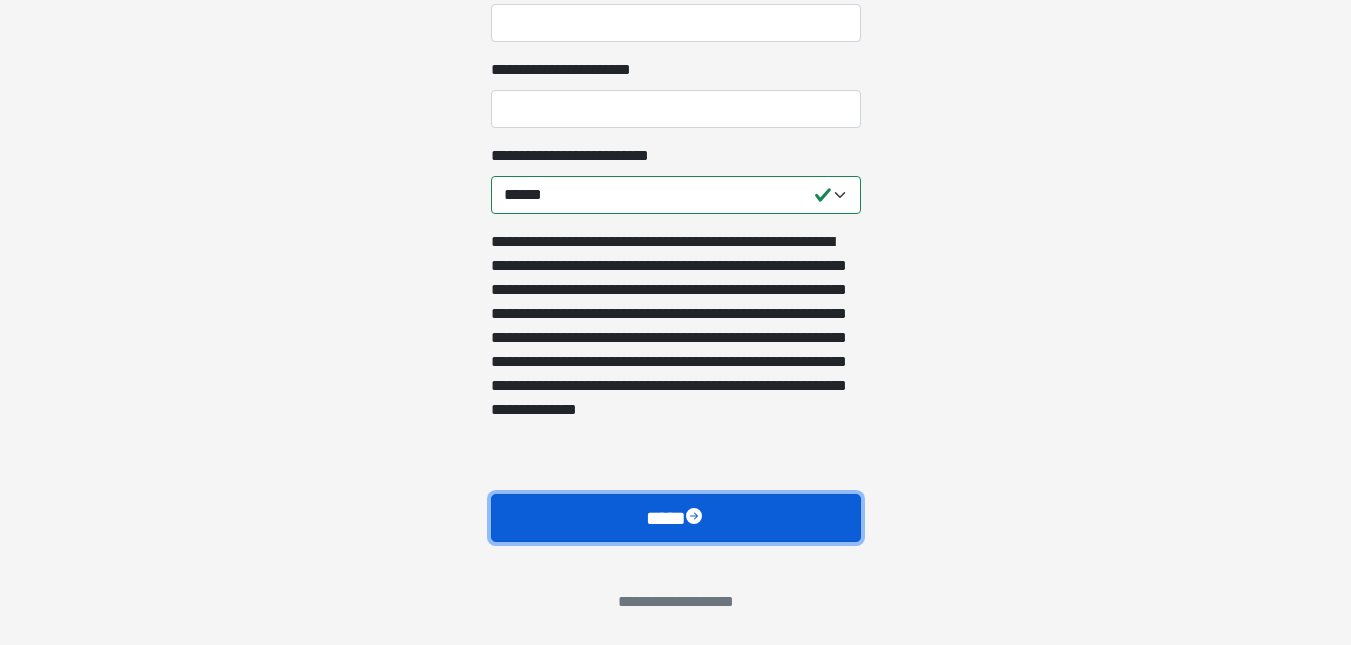 click on "****" at bounding box center [676, 518] 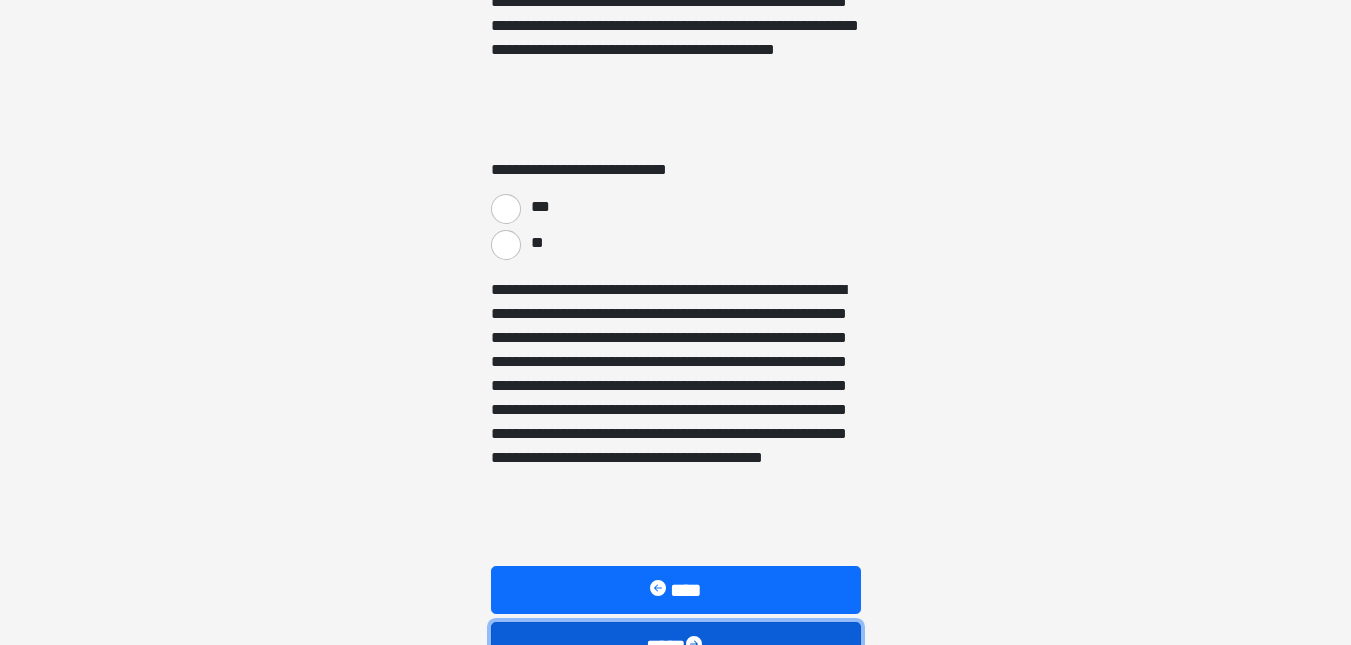 scroll, scrollTop: 3489, scrollLeft: 0, axis: vertical 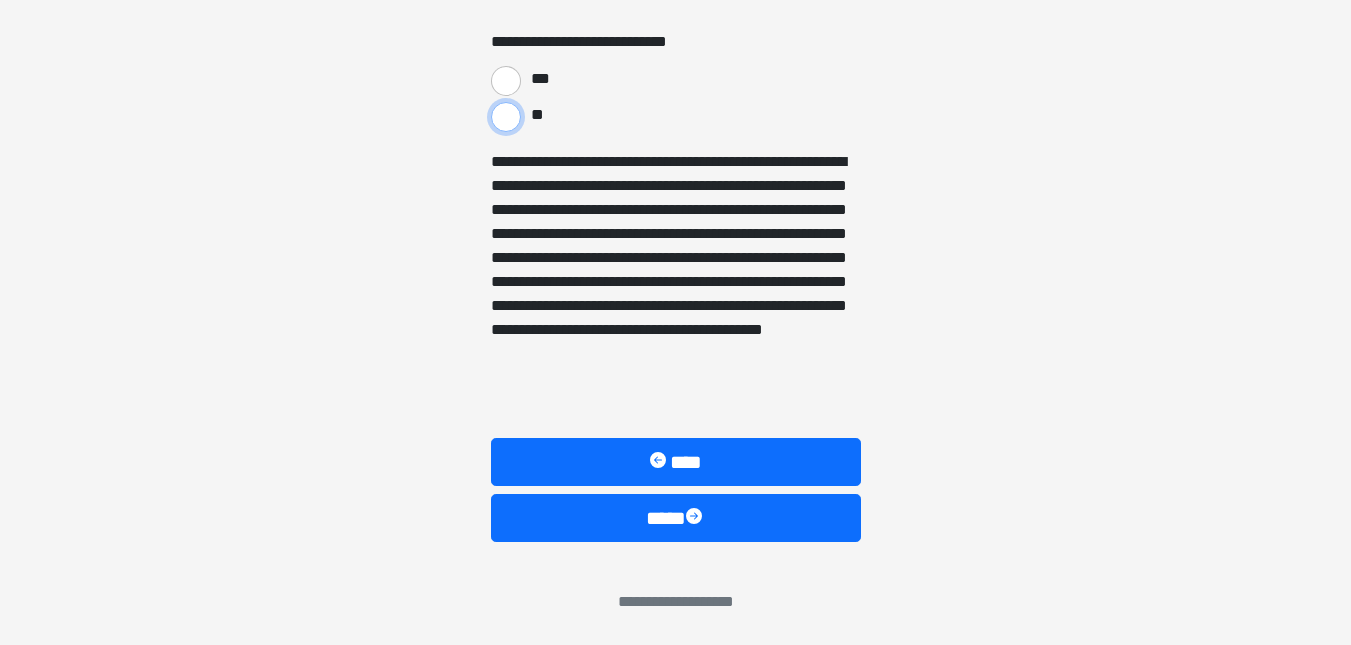 click on "**" at bounding box center [506, 117] 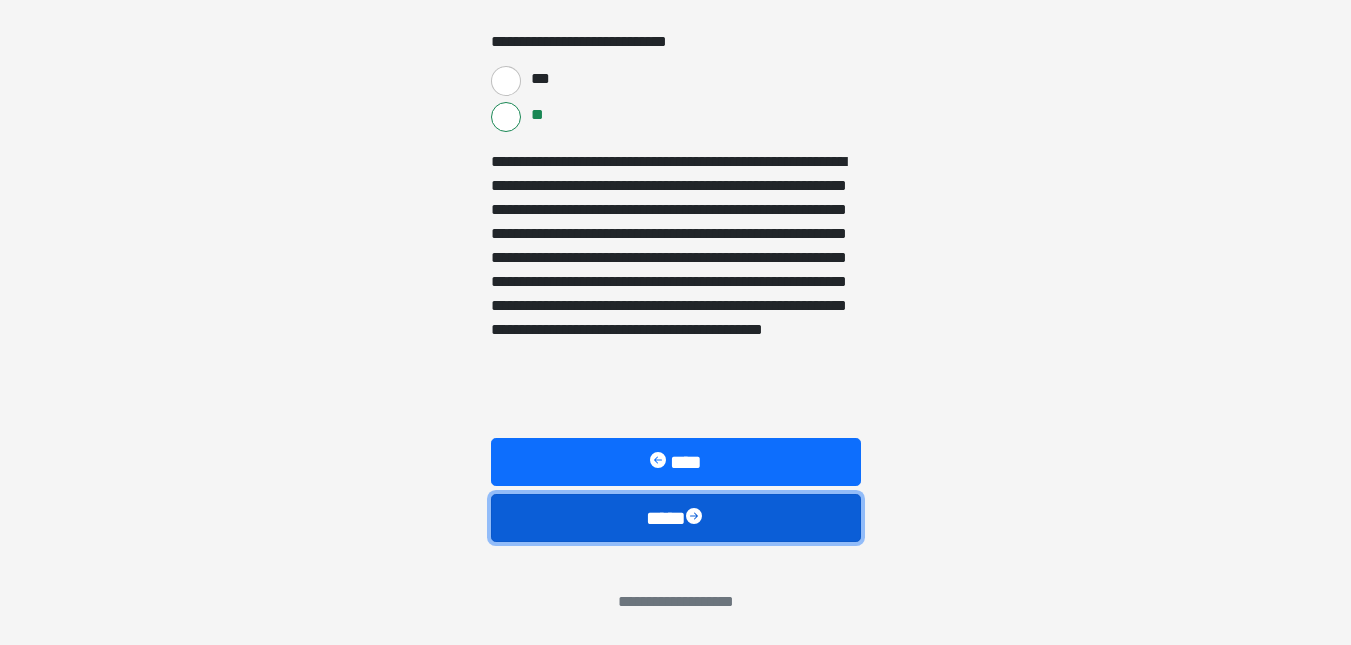 click on "****" at bounding box center [676, 518] 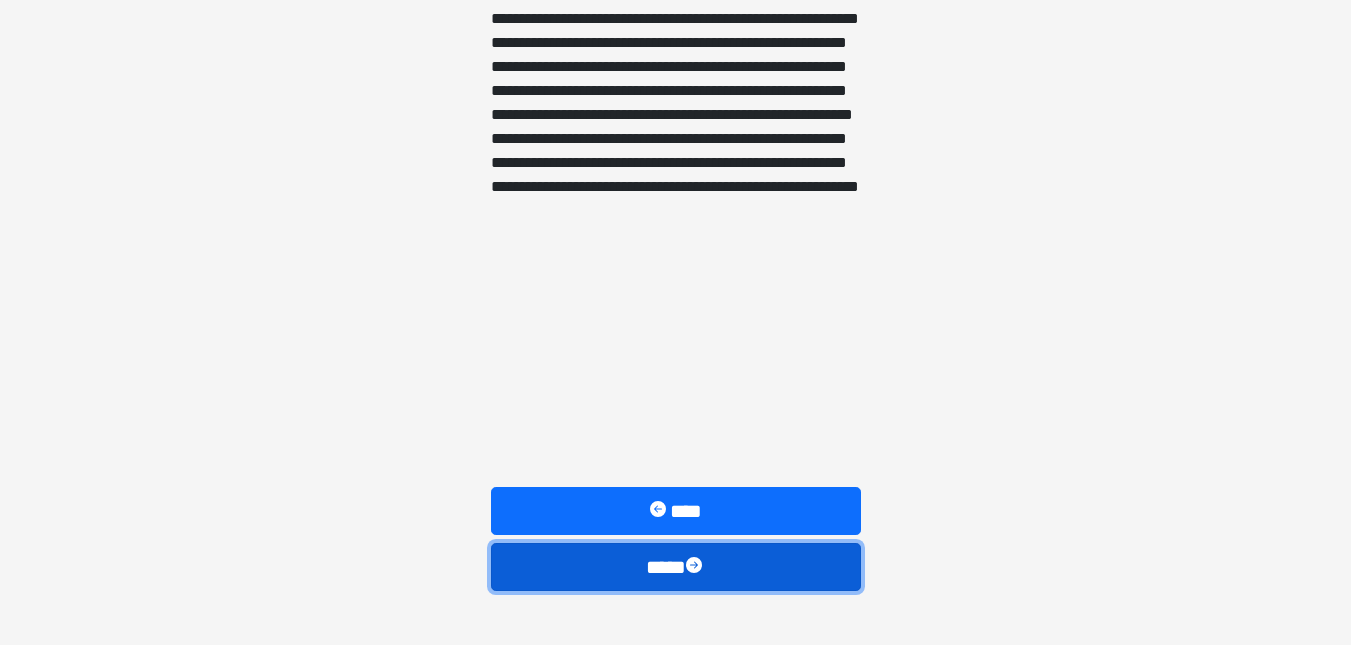 scroll, scrollTop: 1769, scrollLeft: 0, axis: vertical 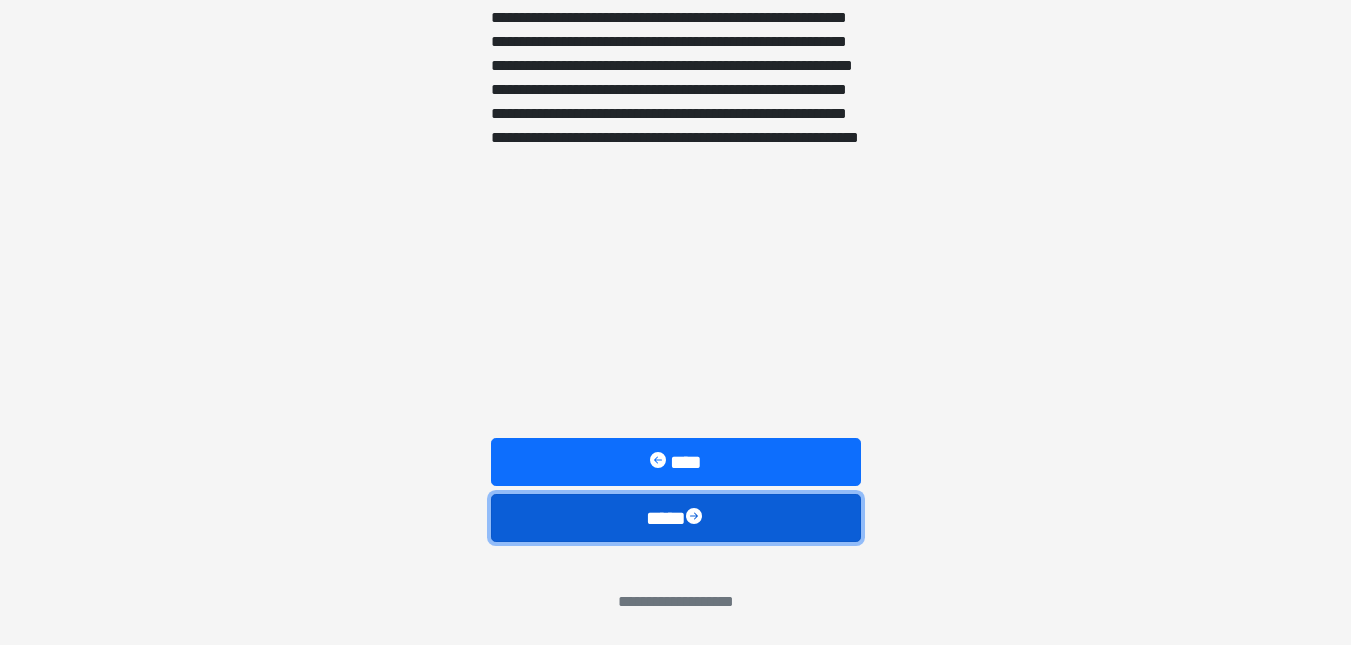 click on "****" at bounding box center (676, 518) 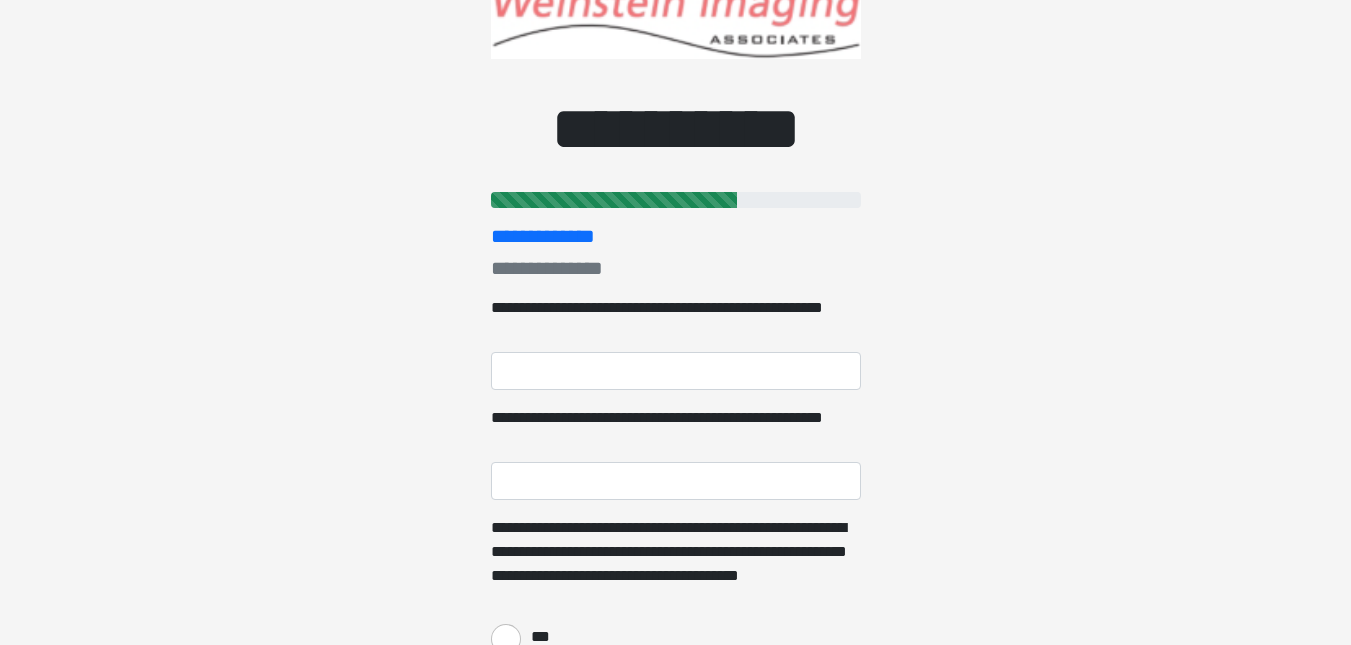 scroll, scrollTop: 136, scrollLeft: 0, axis: vertical 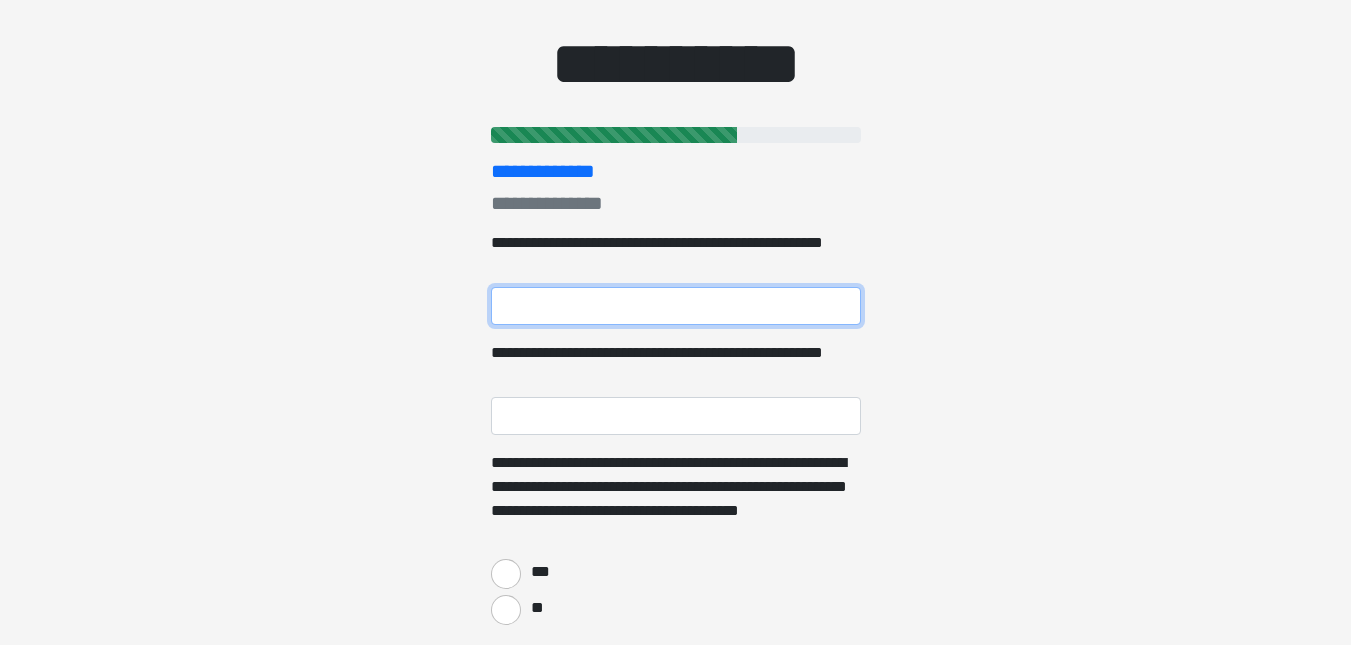 click on "**********" at bounding box center (676, 306) 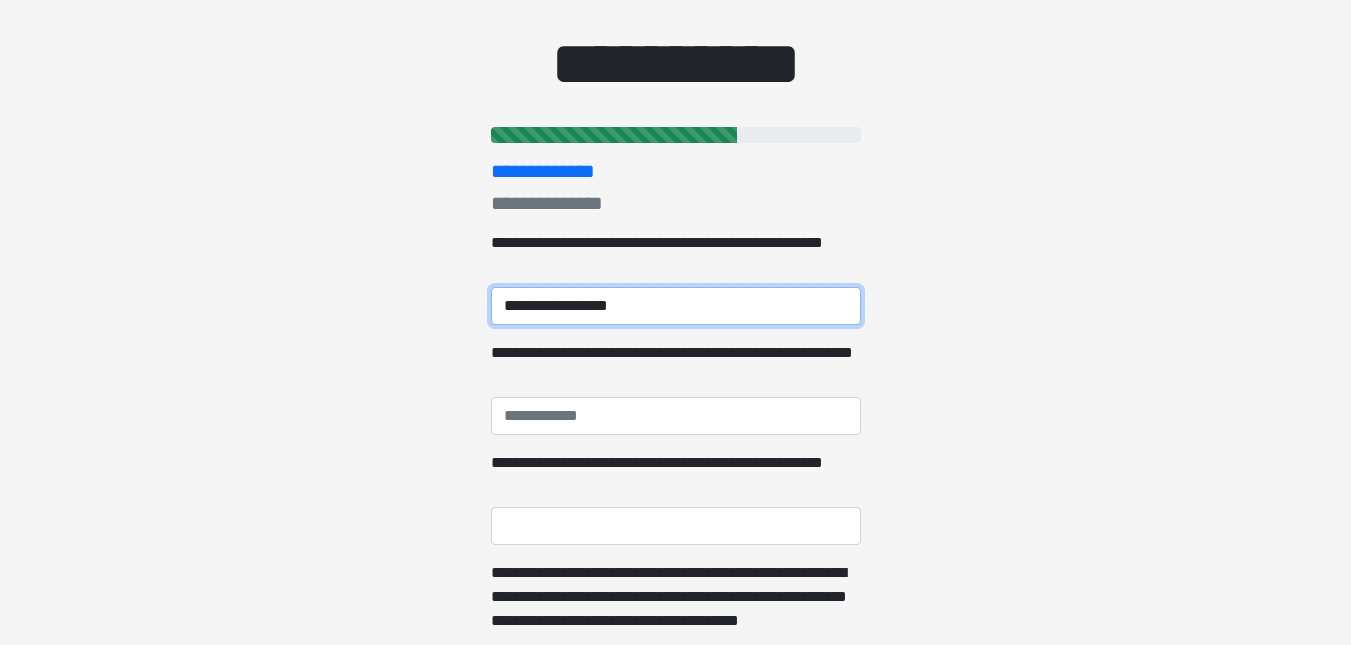 type on "**********" 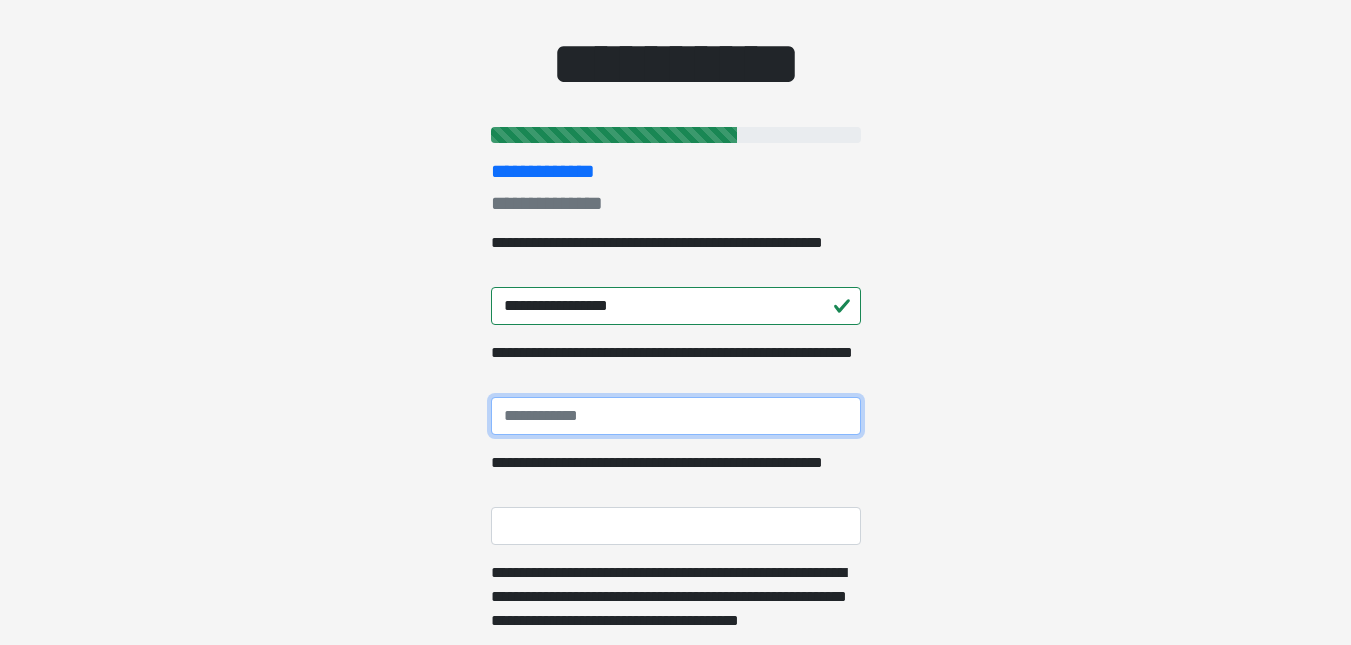 click on "**********" at bounding box center (676, 416) 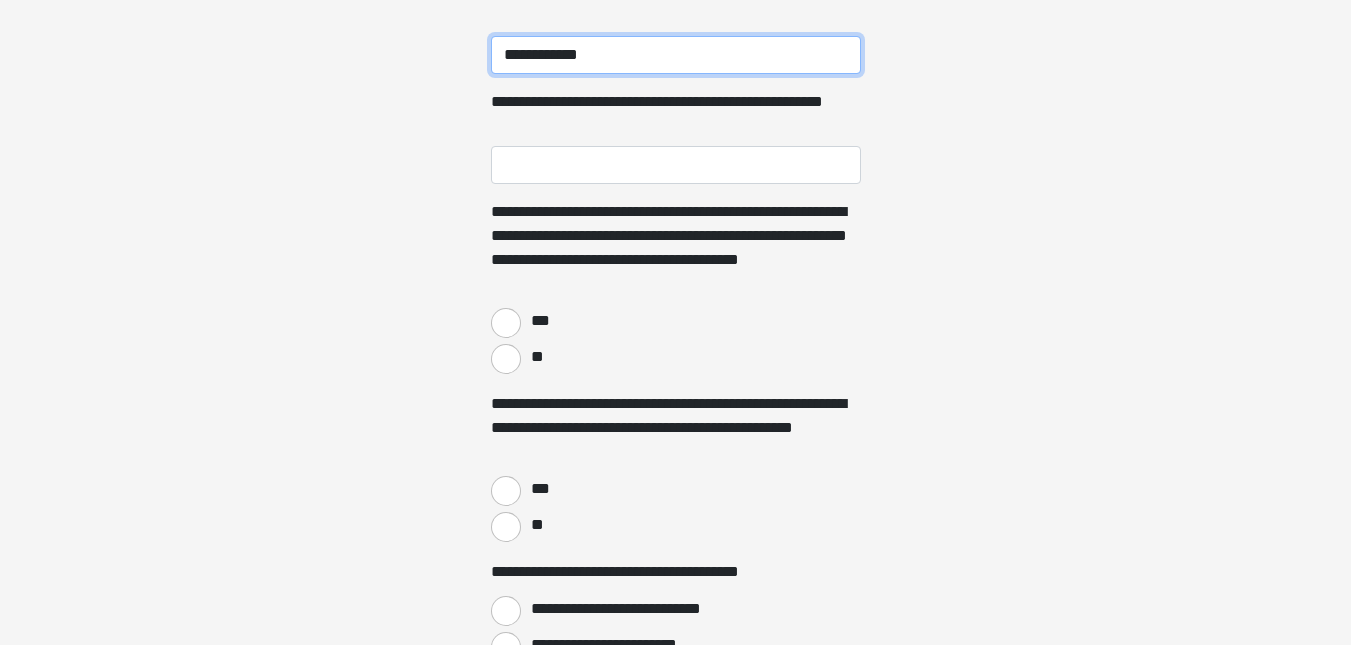 scroll, scrollTop: 498, scrollLeft: 0, axis: vertical 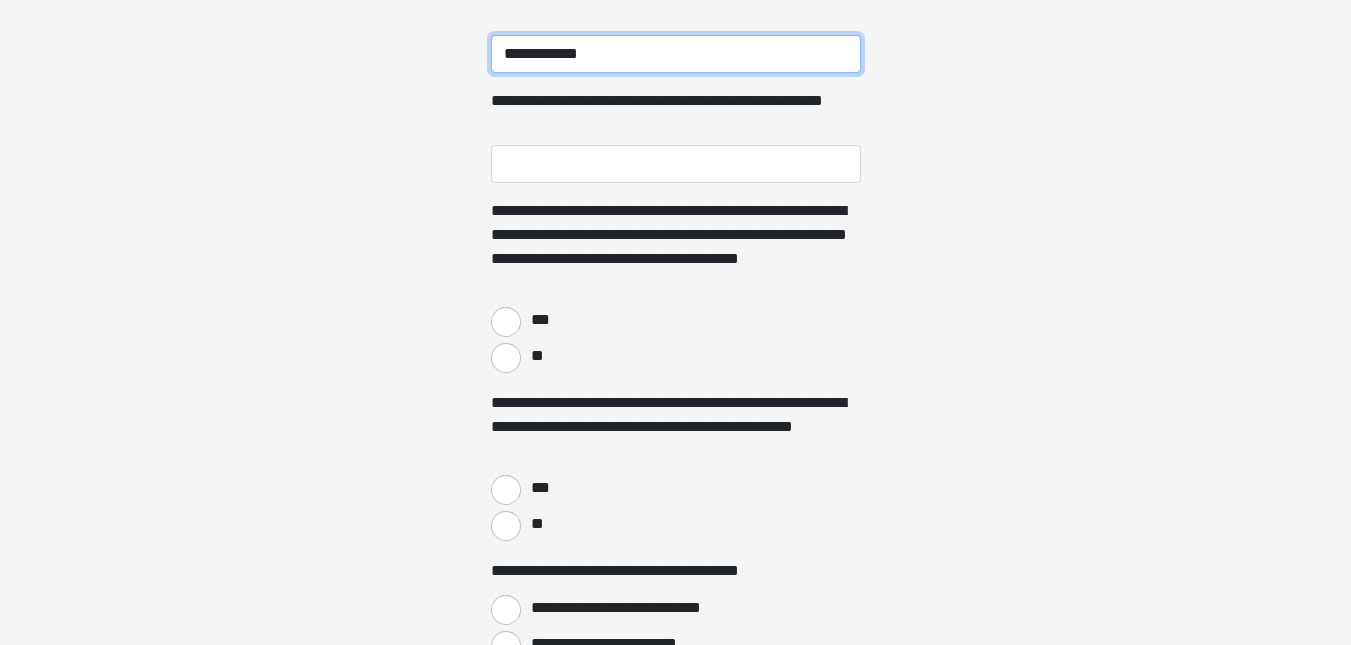 type on "**********" 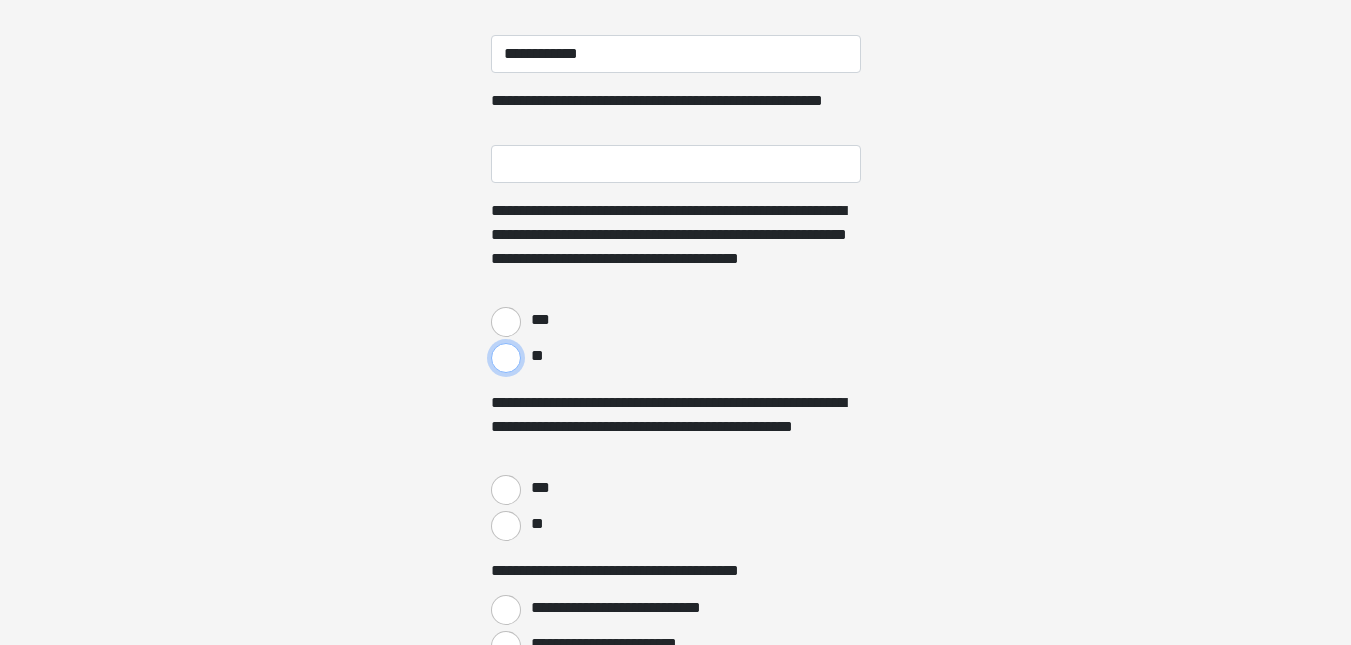click on "**" at bounding box center [506, 358] 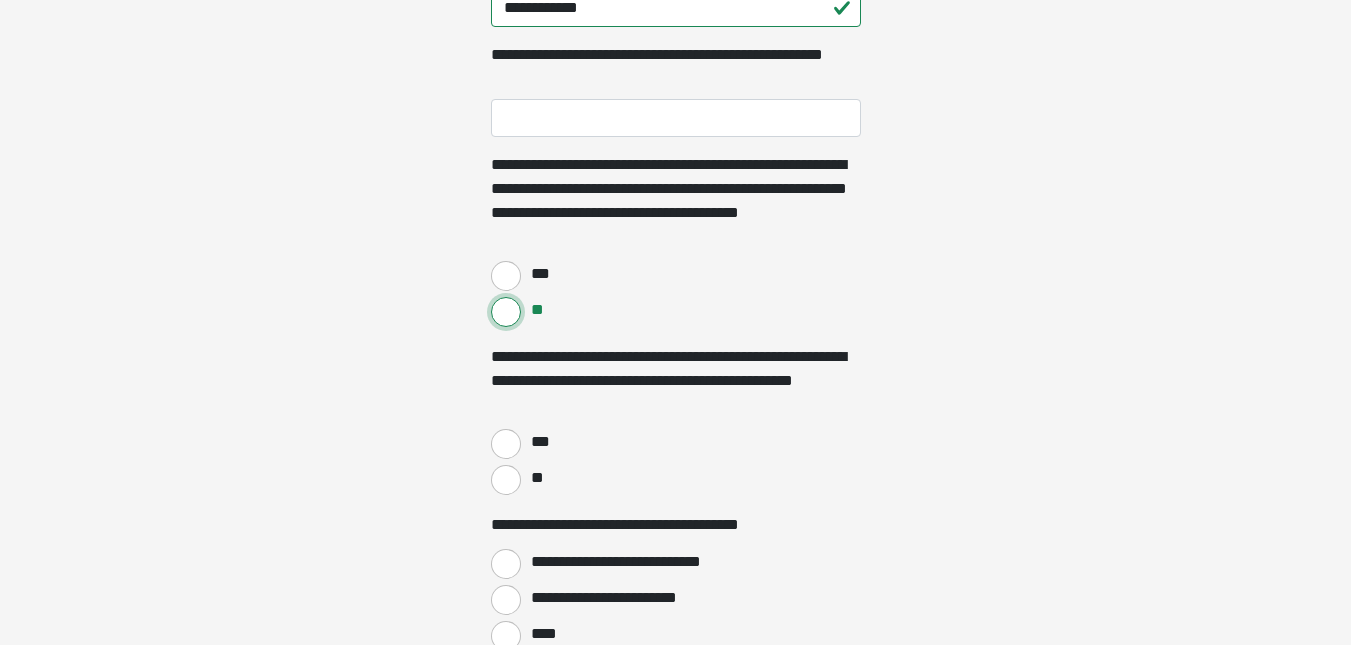 scroll, scrollTop: 607, scrollLeft: 0, axis: vertical 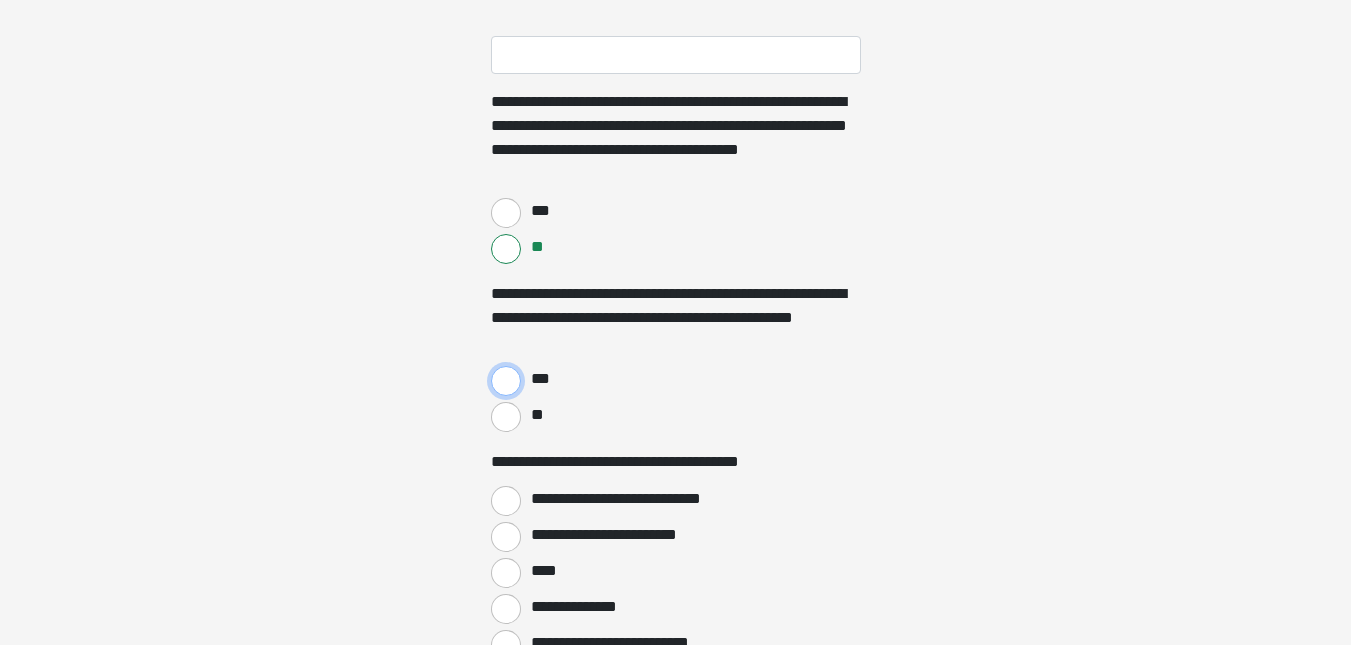 click on "***" at bounding box center [506, 381] 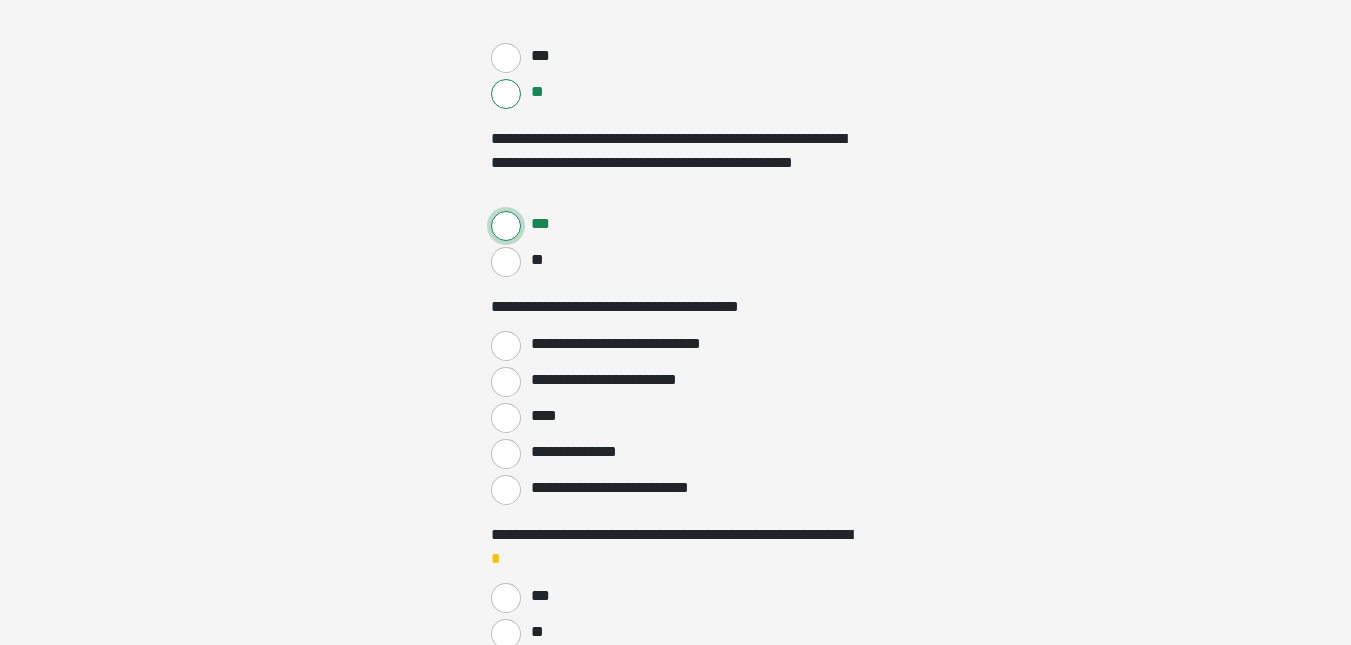 scroll, scrollTop: 808, scrollLeft: 0, axis: vertical 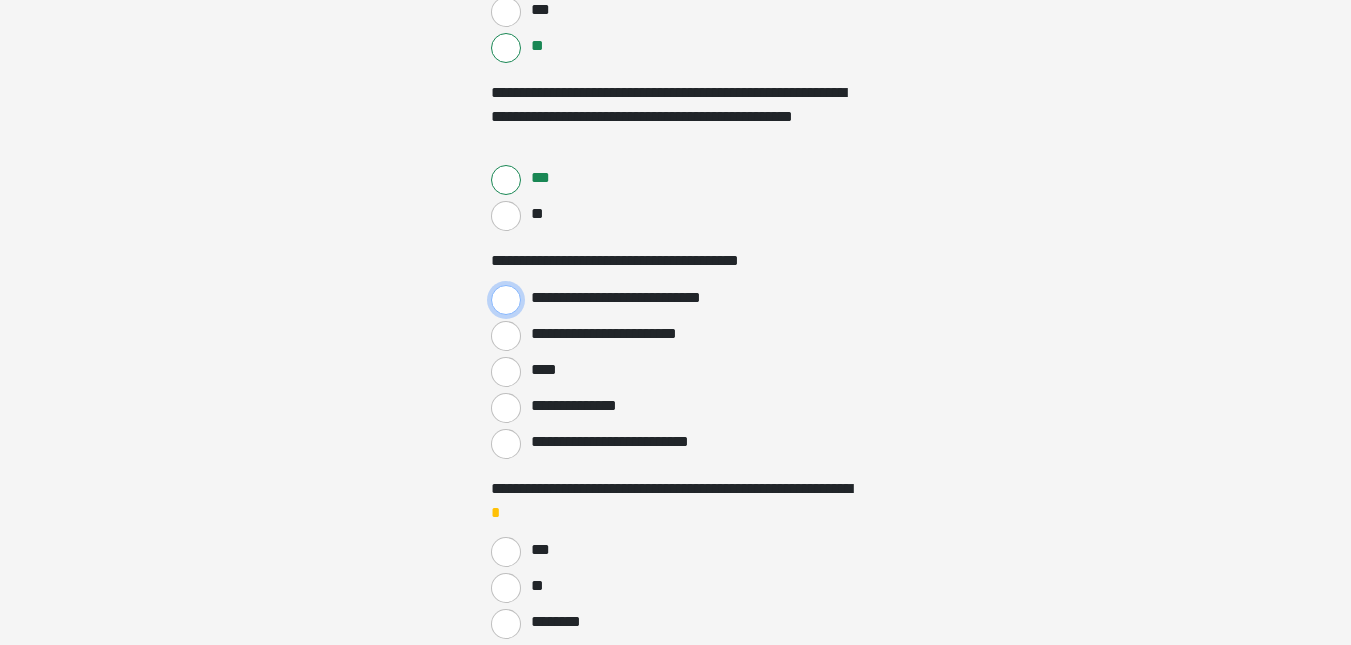 click on "**********" at bounding box center (506, 300) 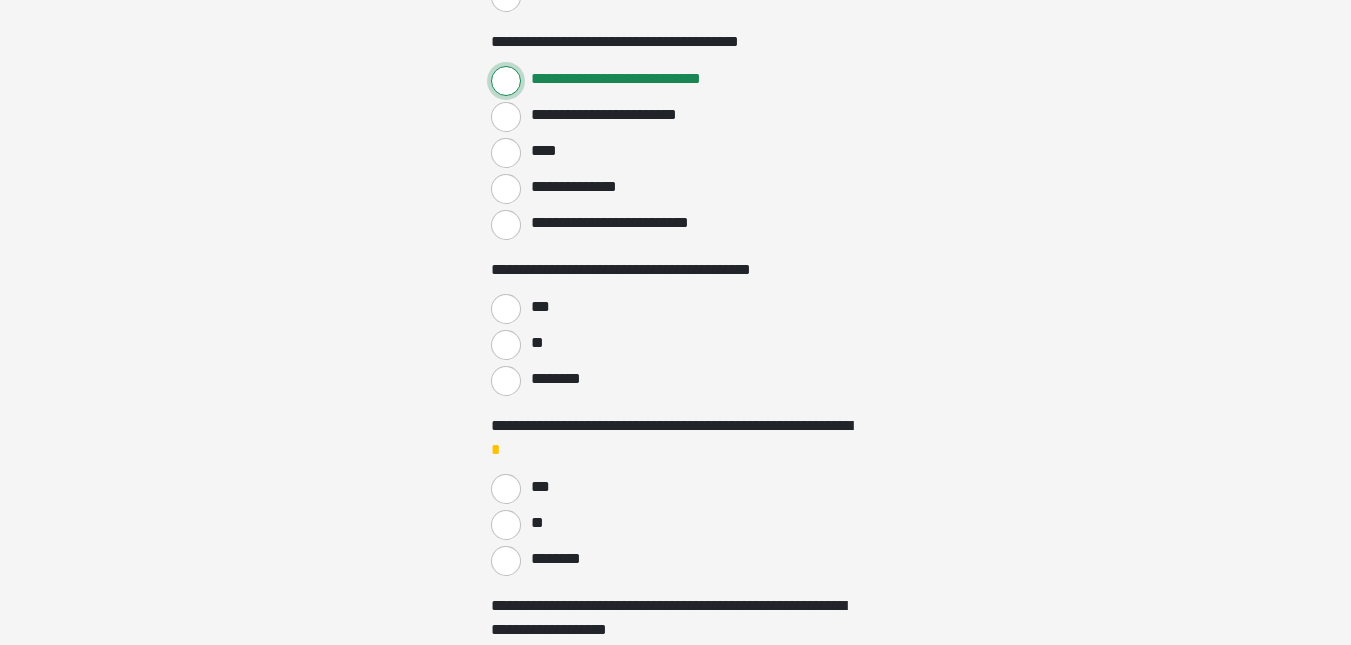 scroll, scrollTop: 1029, scrollLeft: 0, axis: vertical 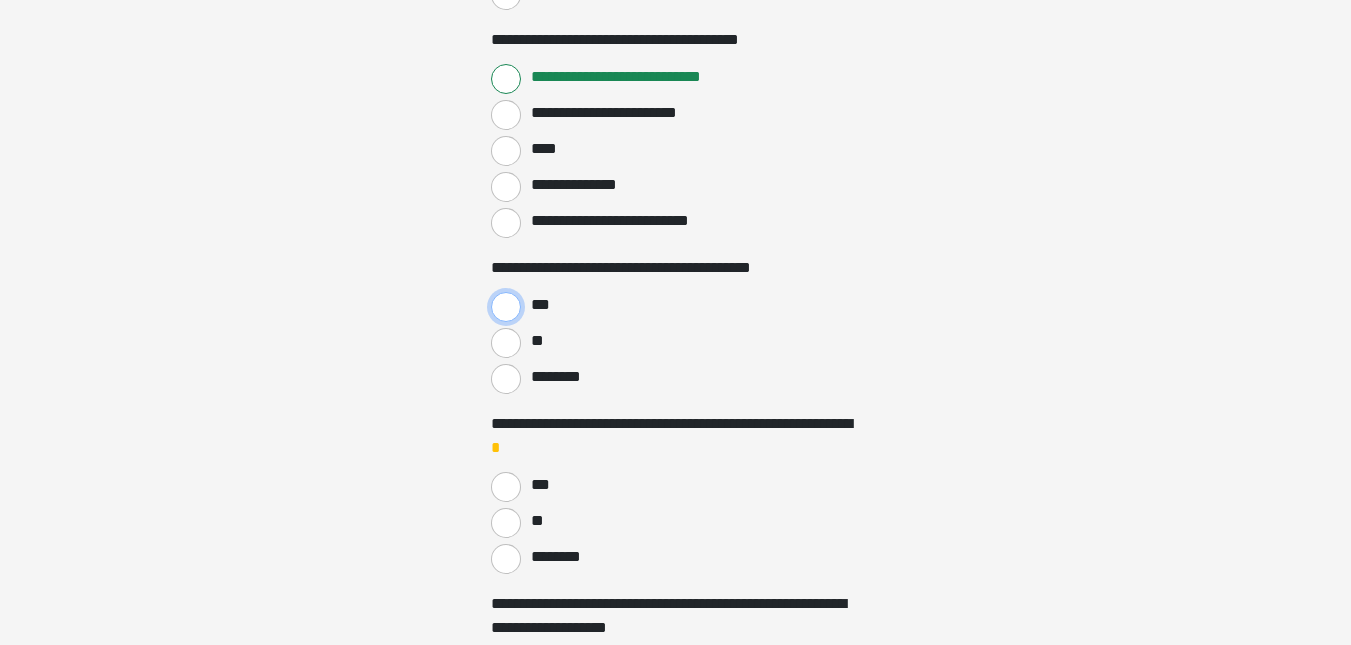 click on "***" at bounding box center [506, 307] 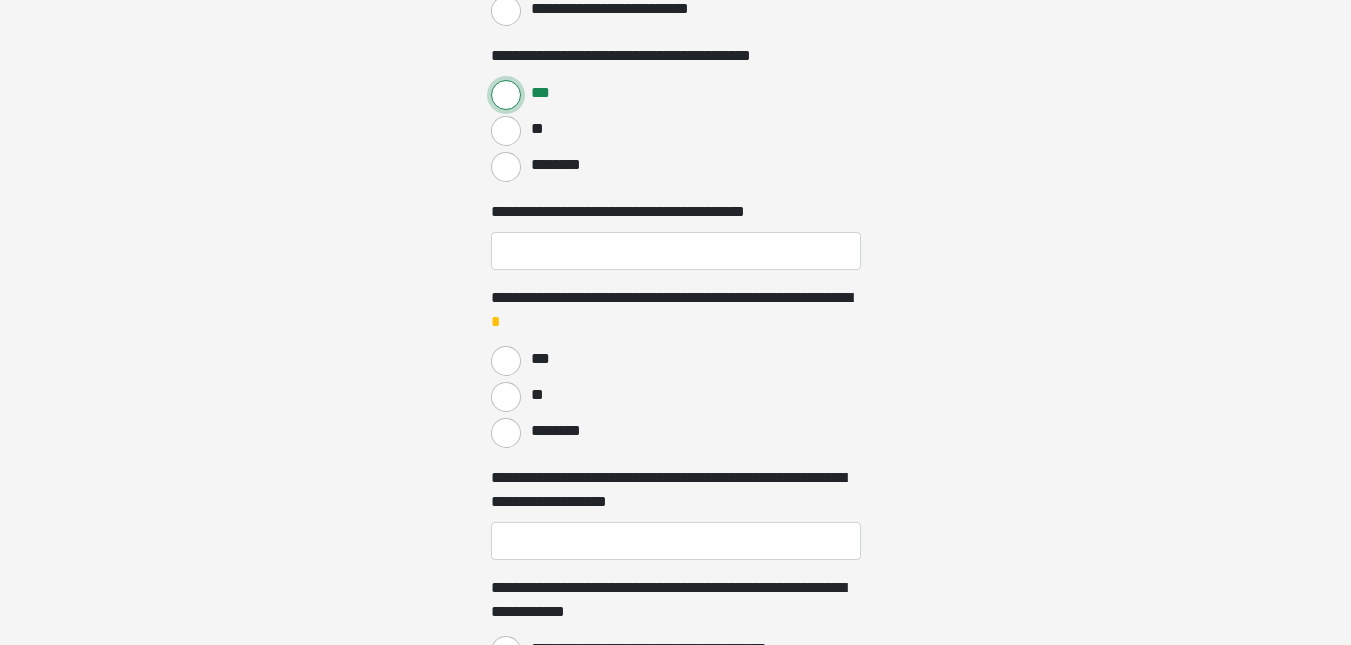 scroll, scrollTop: 1247, scrollLeft: 0, axis: vertical 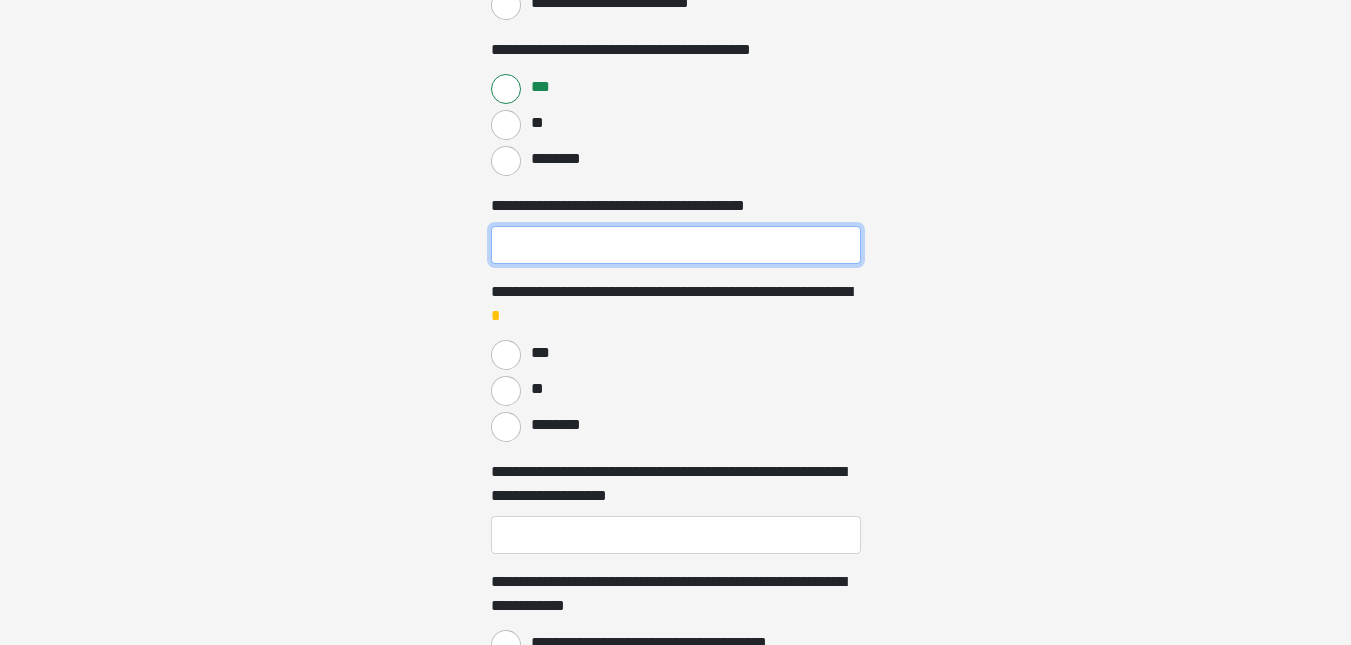 click on "**********" at bounding box center (676, 245) 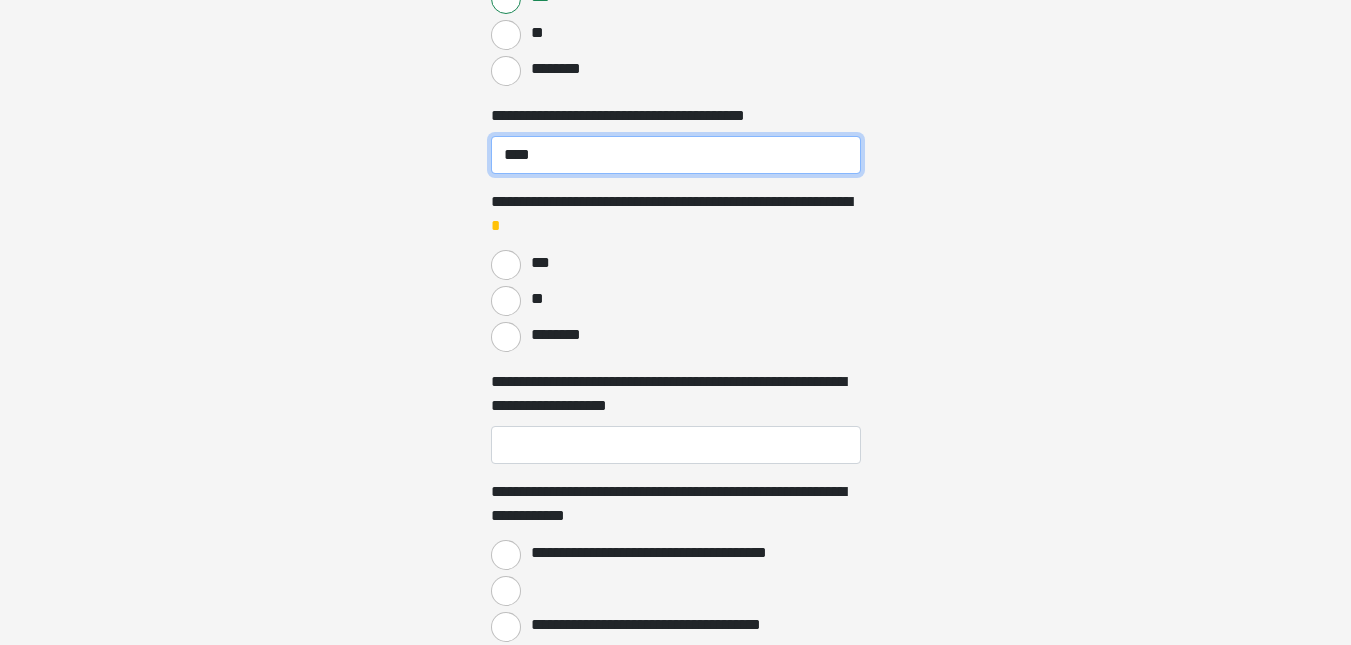 scroll, scrollTop: 1341, scrollLeft: 0, axis: vertical 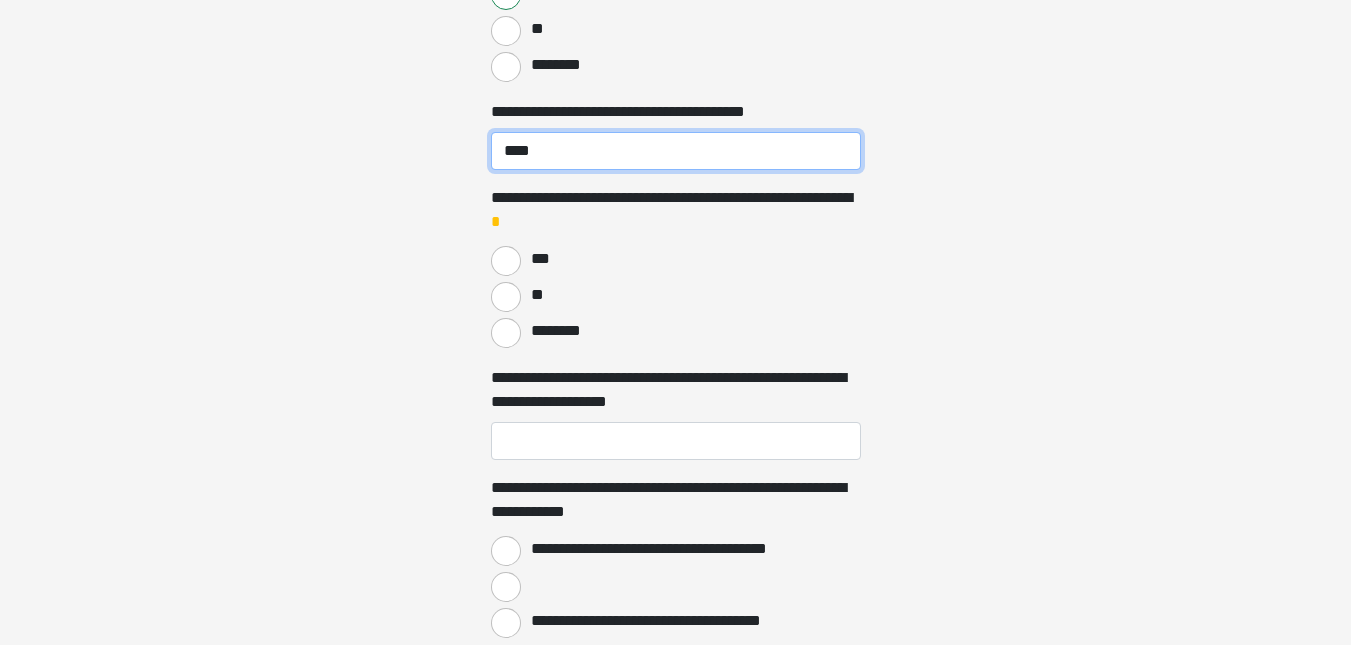 type on "****" 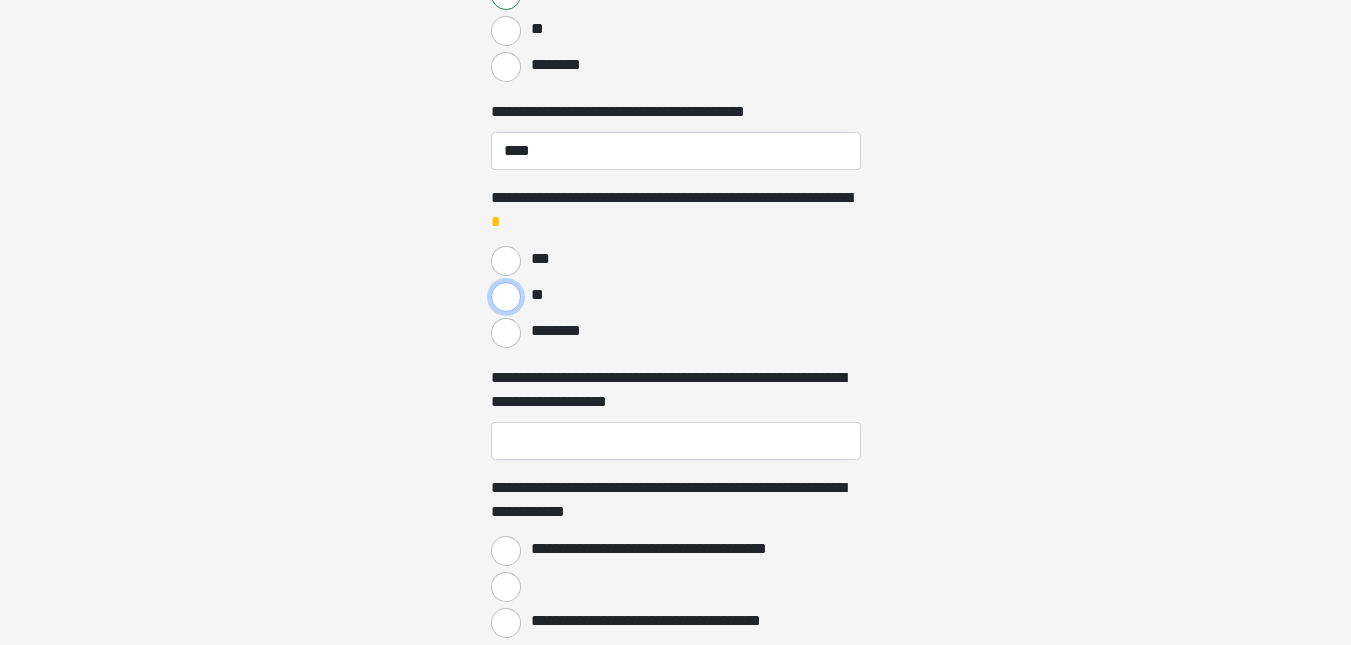 click on "**" at bounding box center [506, 297] 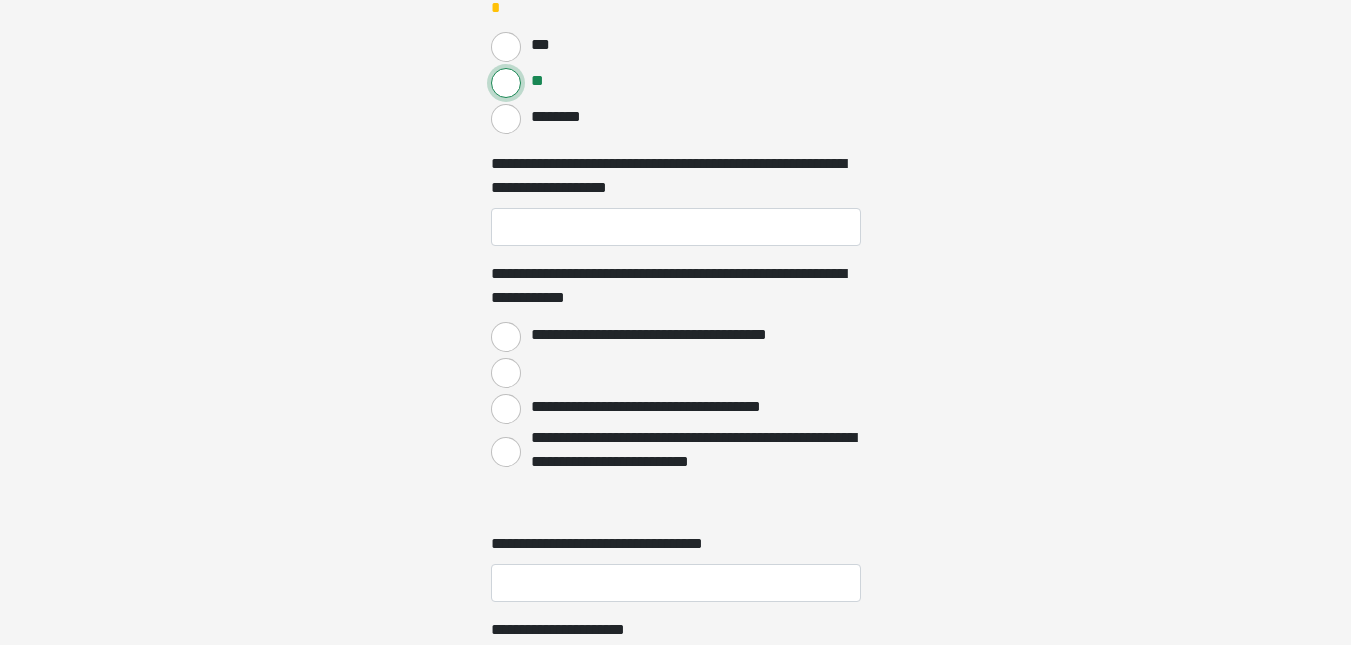 scroll, scrollTop: 1564, scrollLeft: 0, axis: vertical 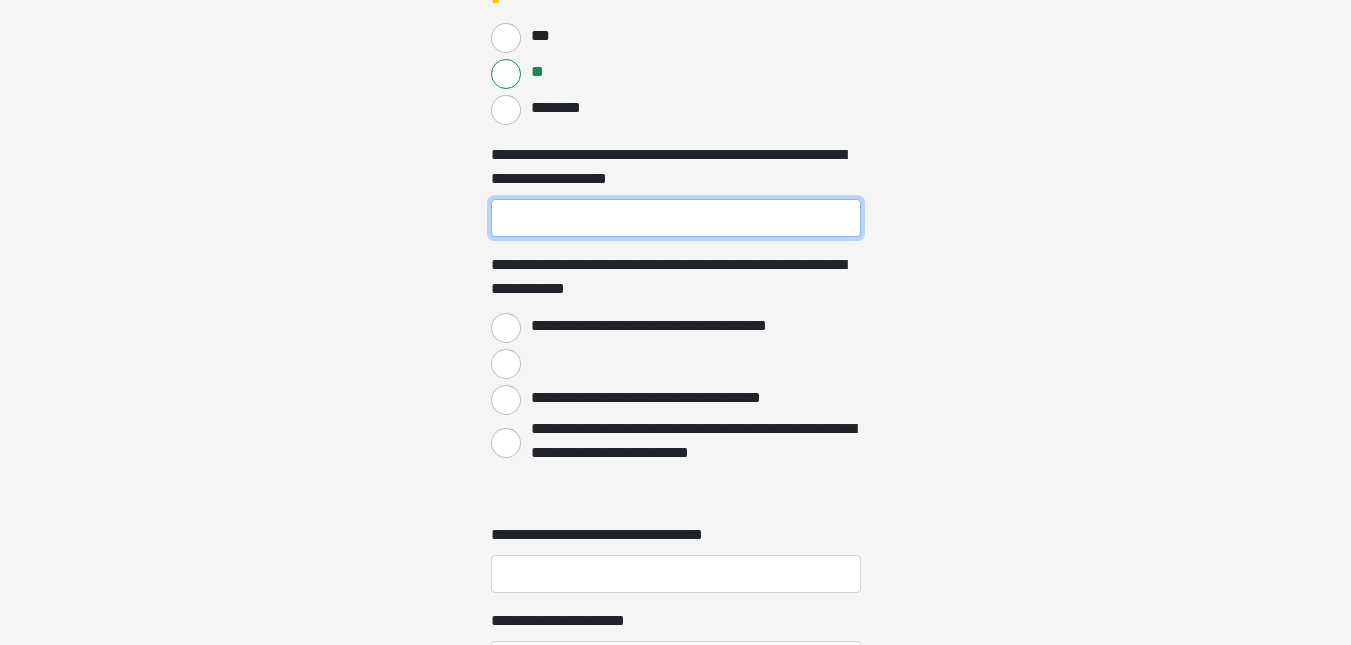 click on "**********" at bounding box center [676, 218] 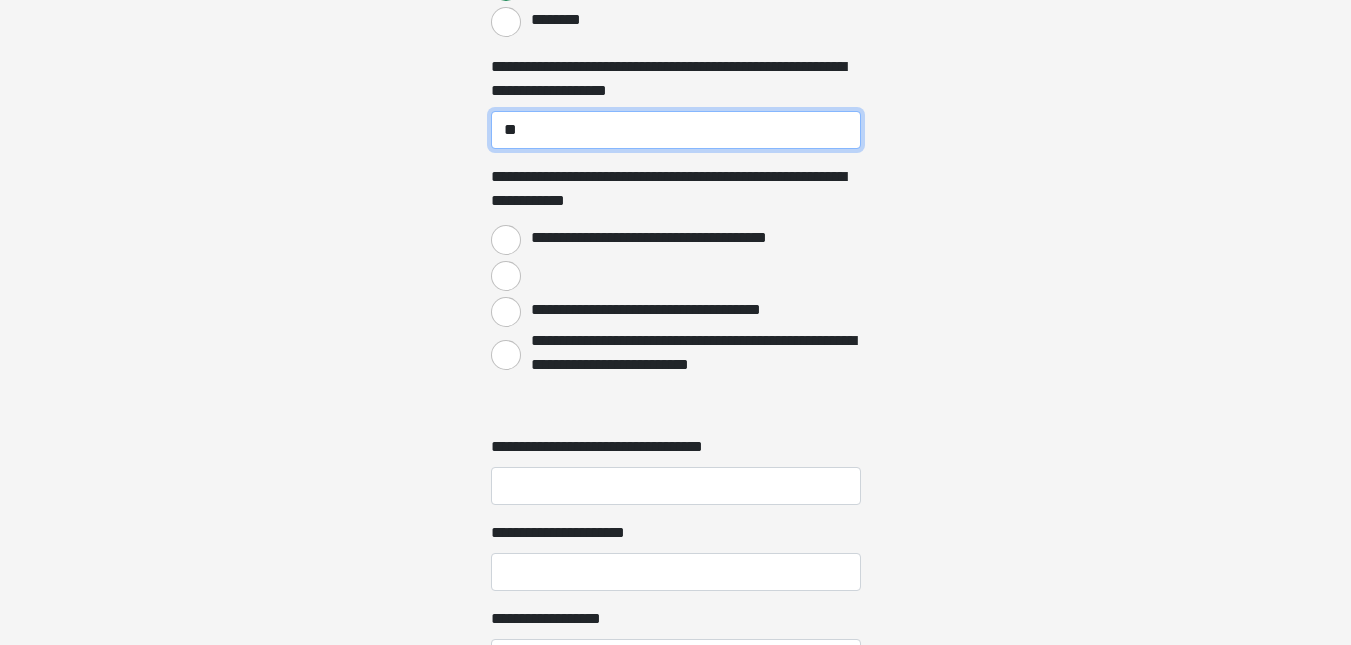 scroll, scrollTop: 1664, scrollLeft: 0, axis: vertical 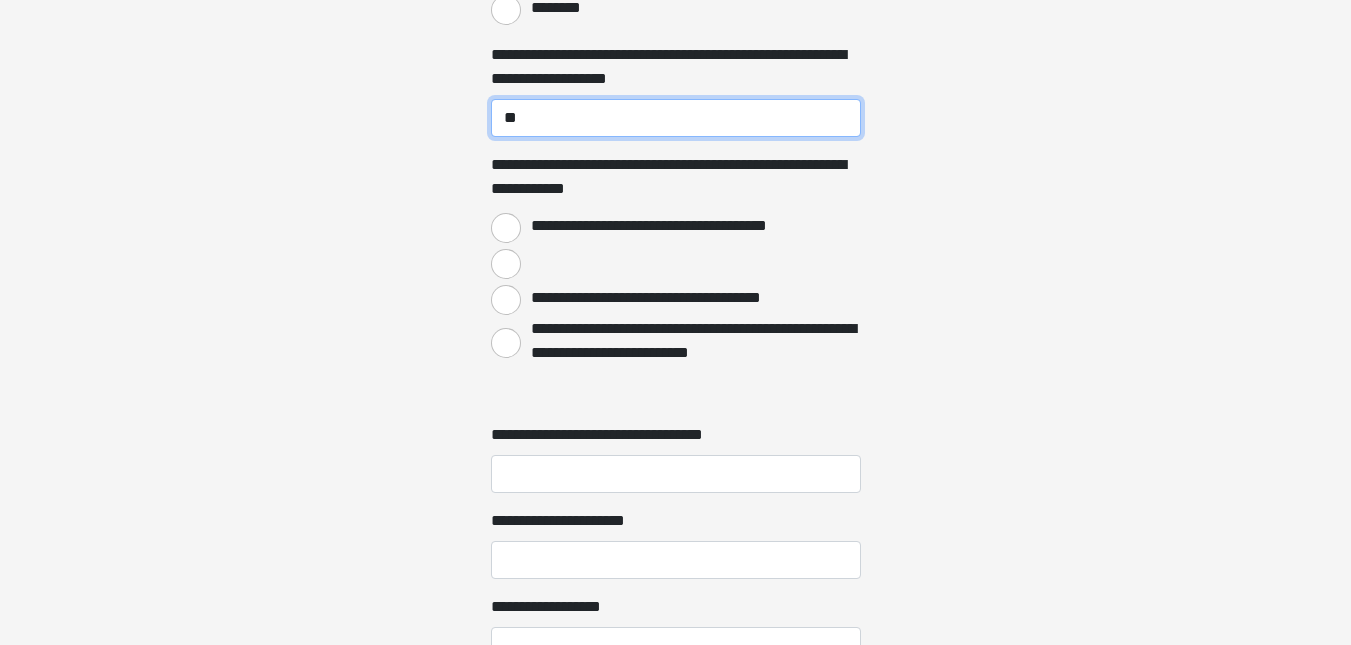 type on "**" 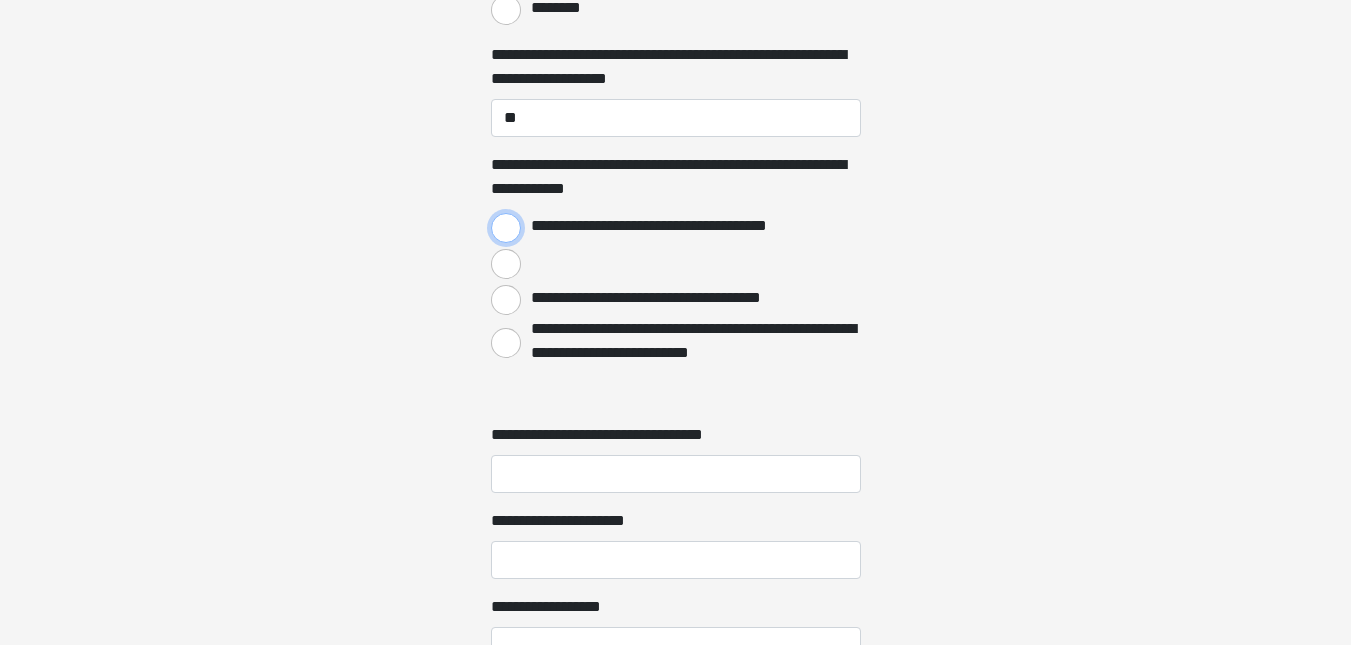 click on "**********" at bounding box center [506, 228] 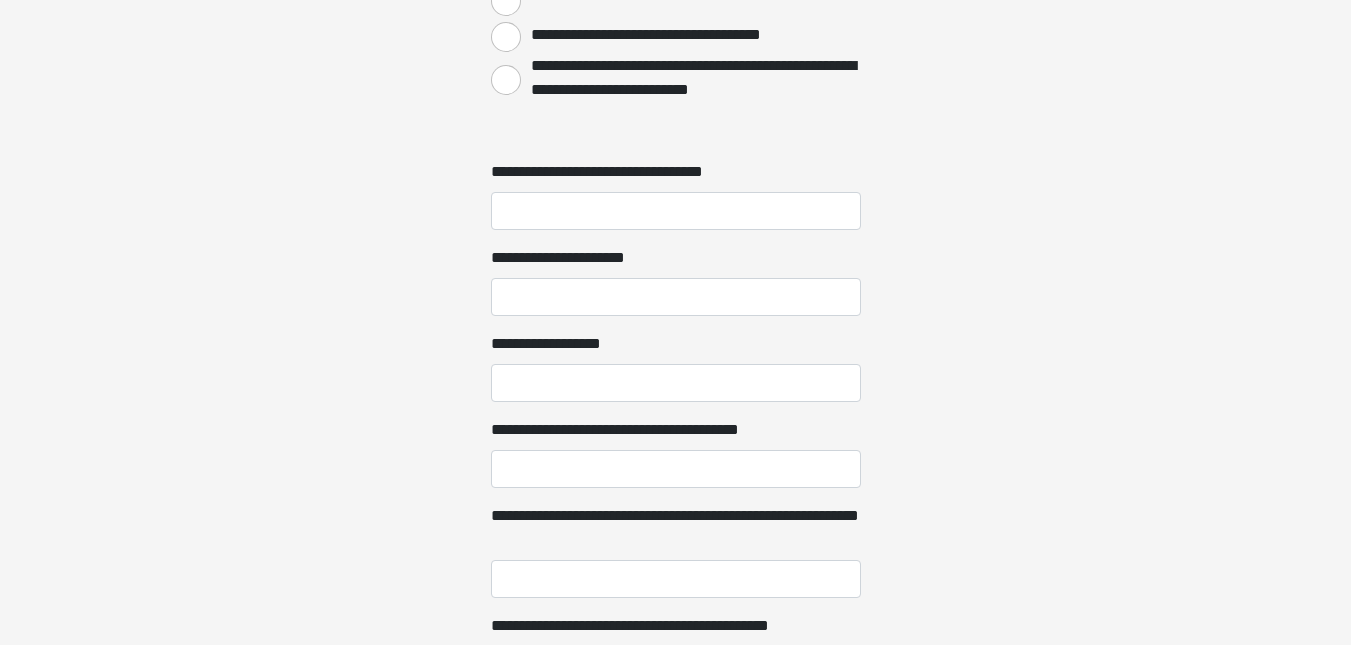scroll, scrollTop: 1930, scrollLeft: 0, axis: vertical 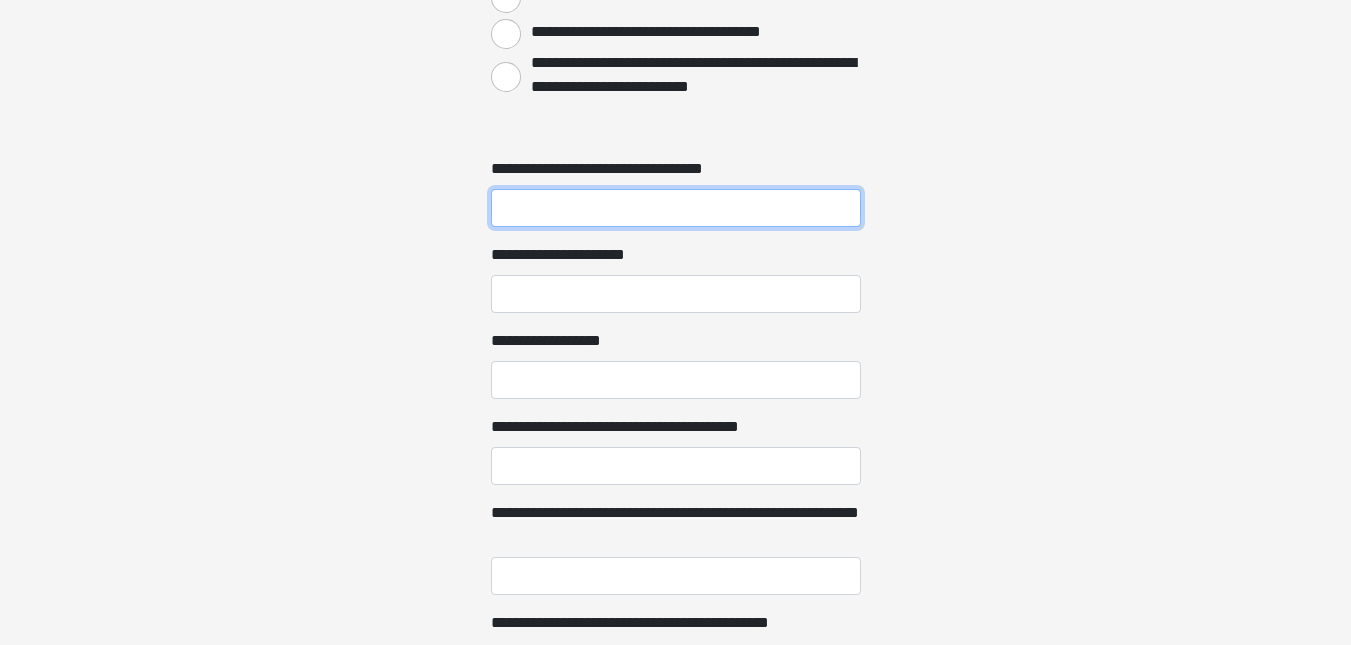 click on "**********" at bounding box center [676, 208] 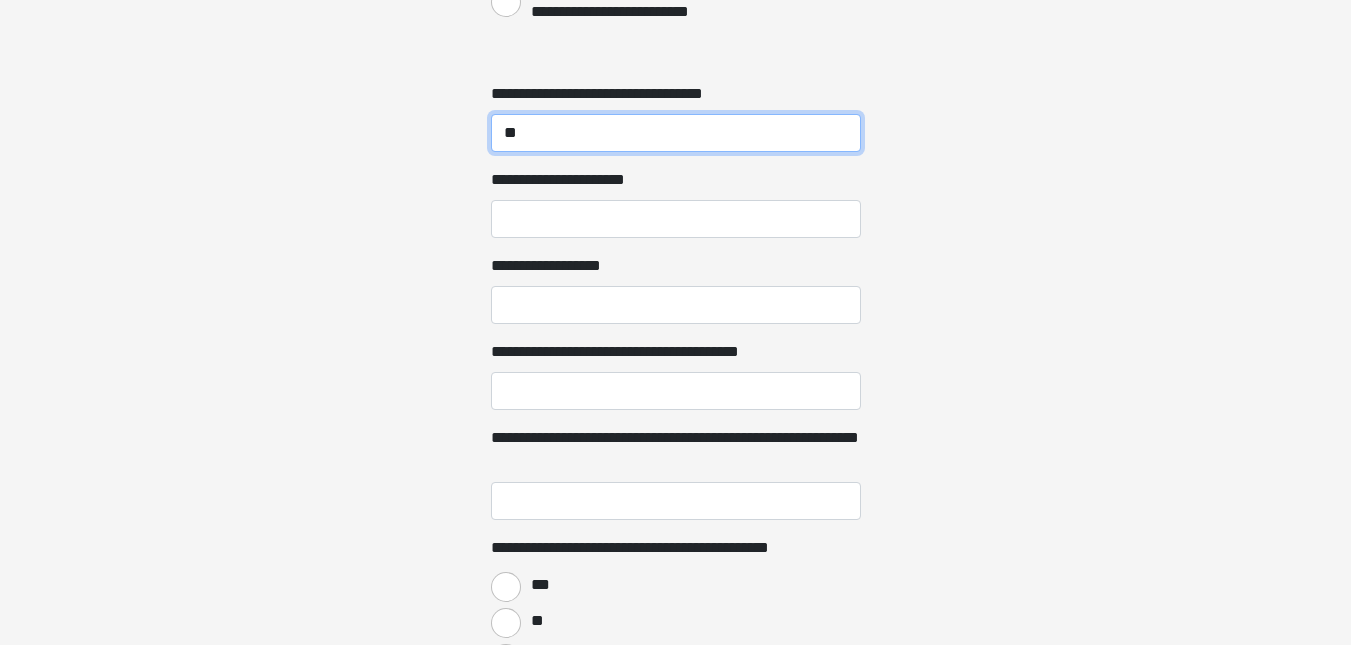scroll, scrollTop: 2009, scrollLeft: 0, axis: vertical 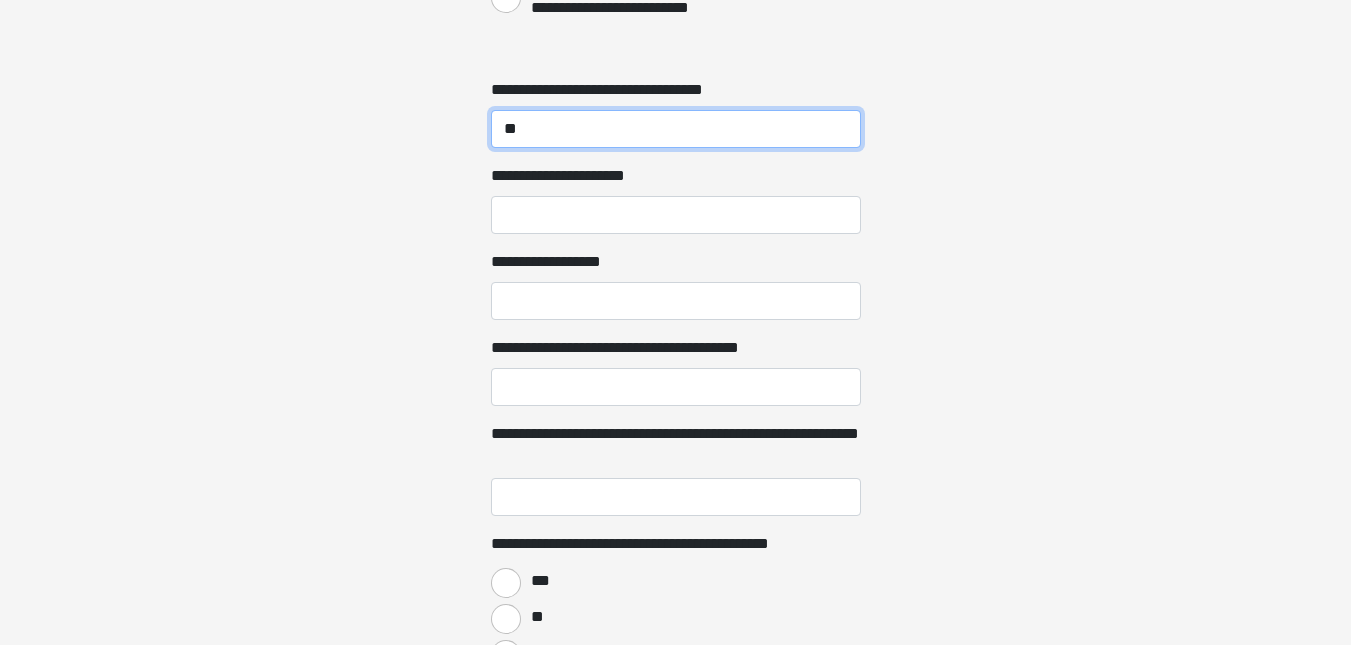 type on "**" 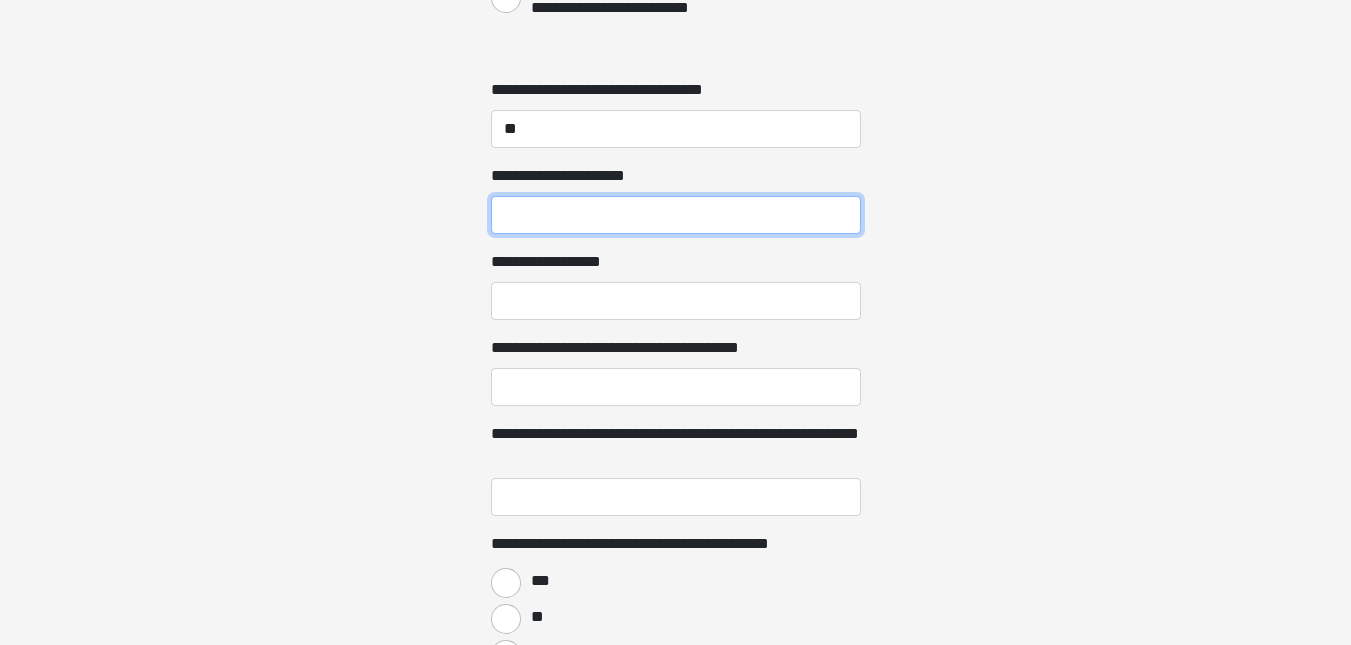 click on "**********" at bounding box center (676, 215) 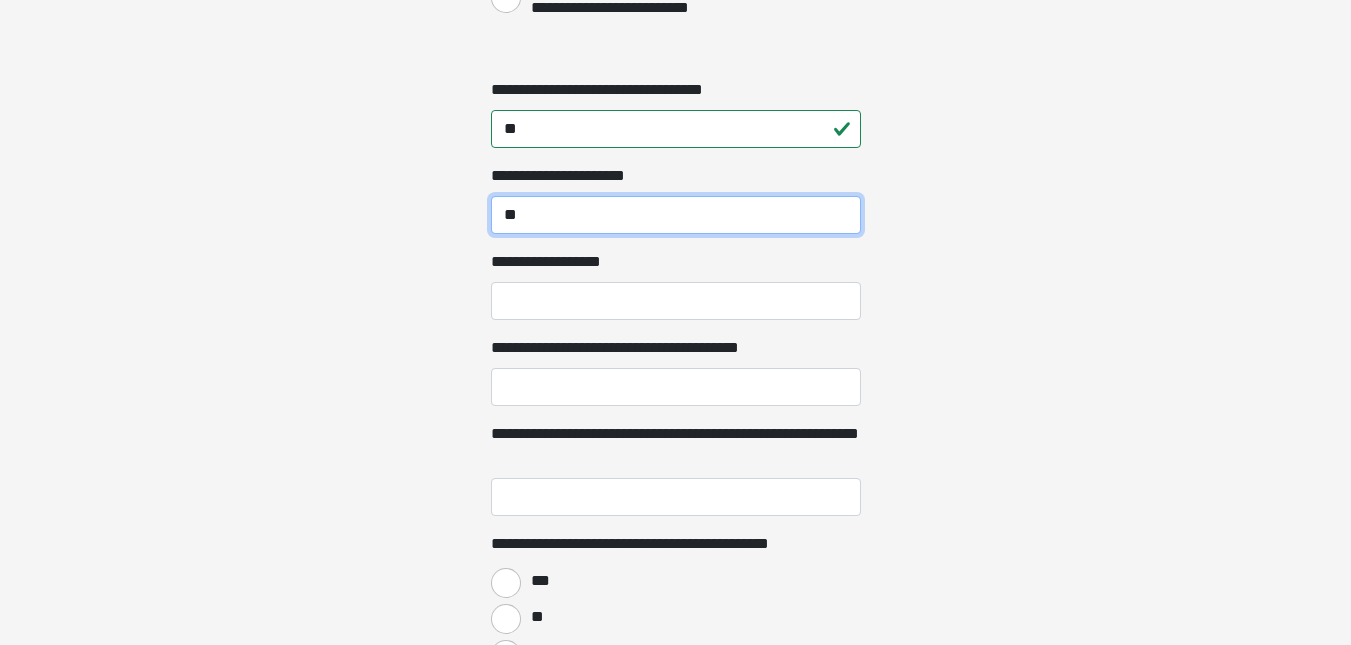 type on "**" 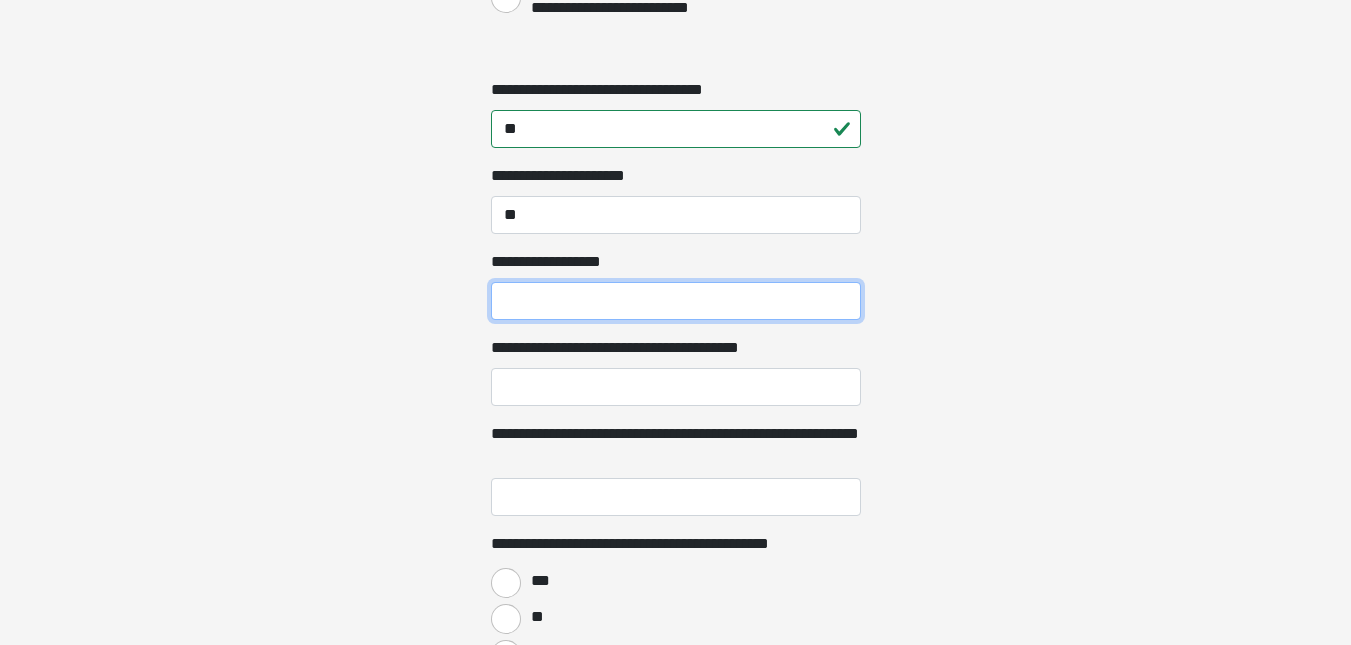 click on "**********" at bounding box center (676, 301) 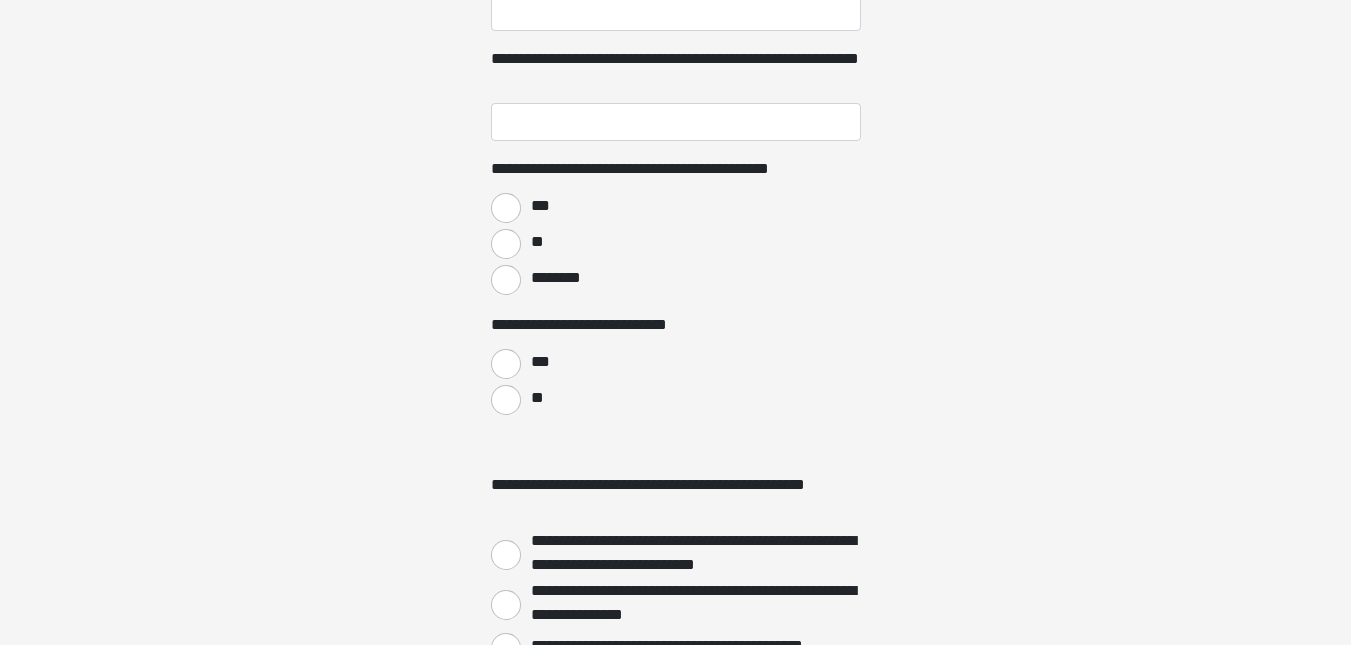 scroll, scrollTop: 2392, scrollLeft: 0, axis: vertical 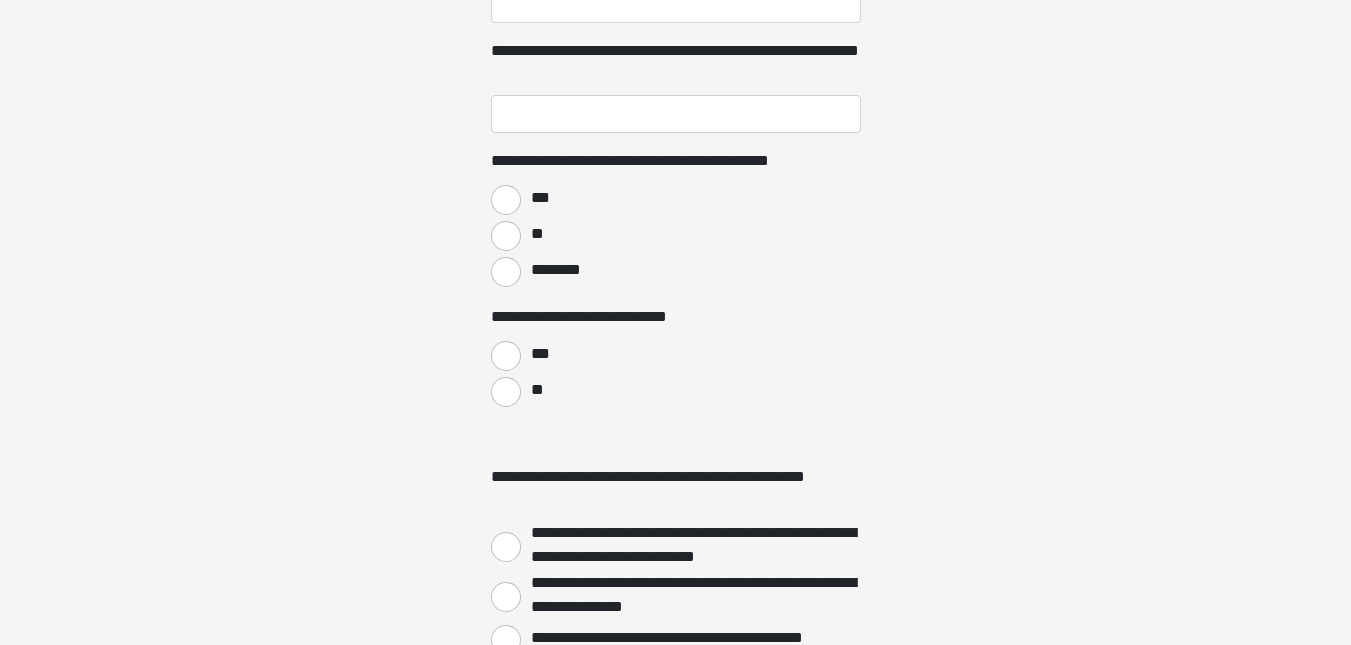 type on "***" 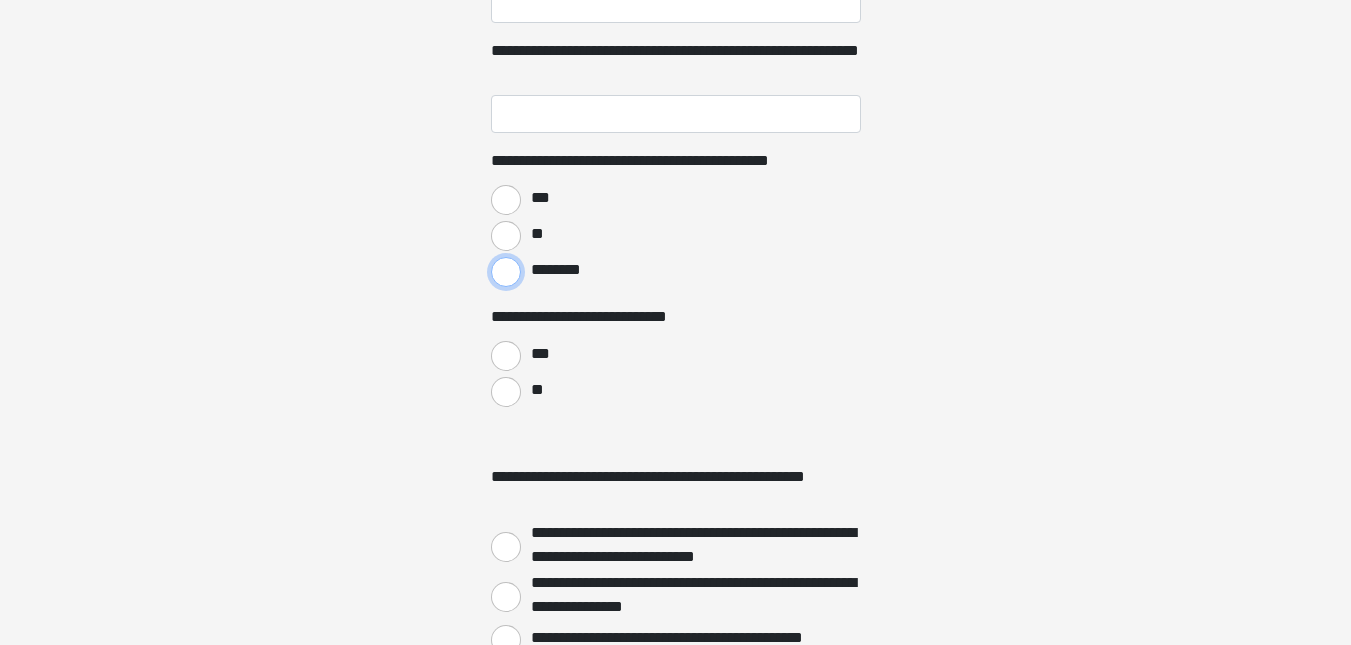 click on "********" at bounding box center (506, 272) 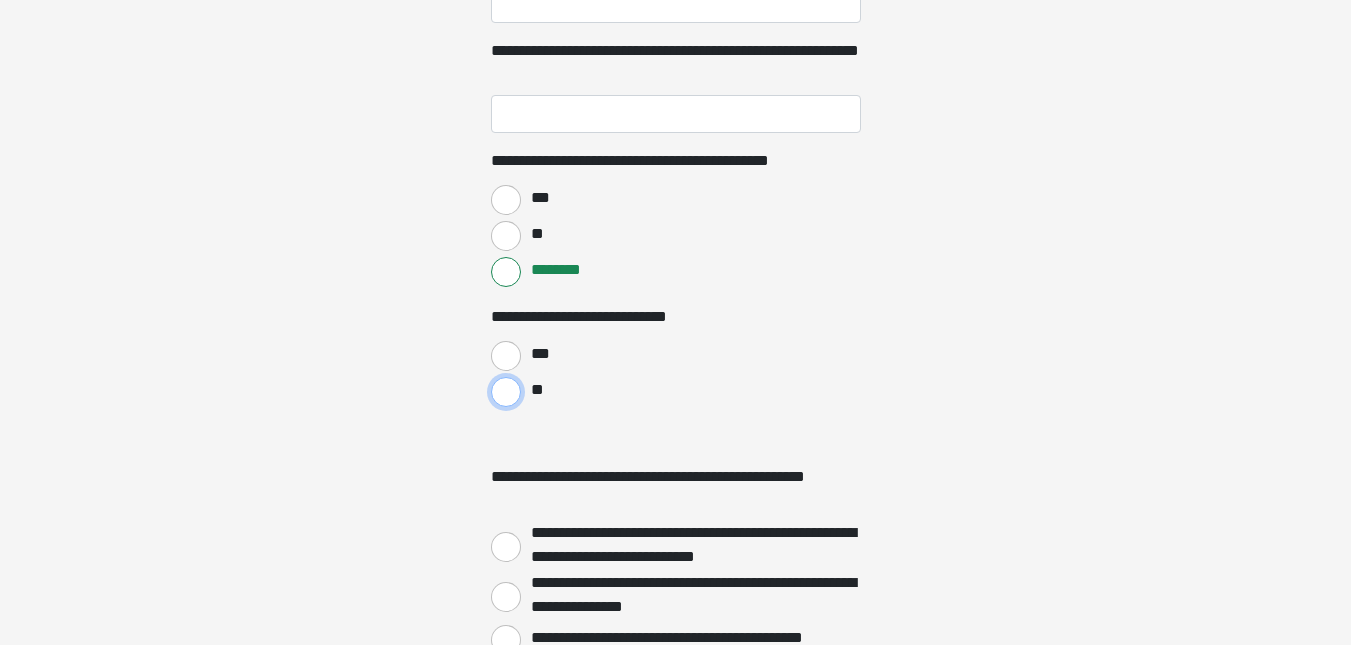 click on "**" at bounding box center [506, 392] 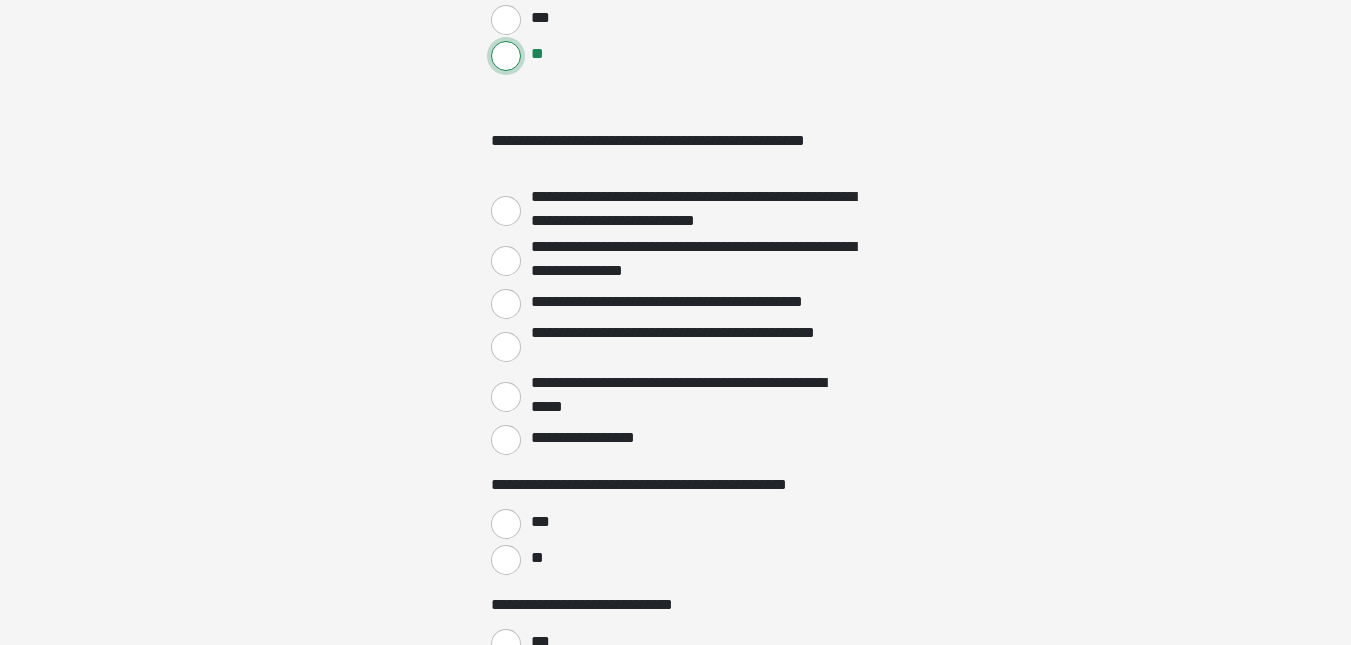 scroll, scrollTop: 2741, scrollLeft: 0, axis: vertical 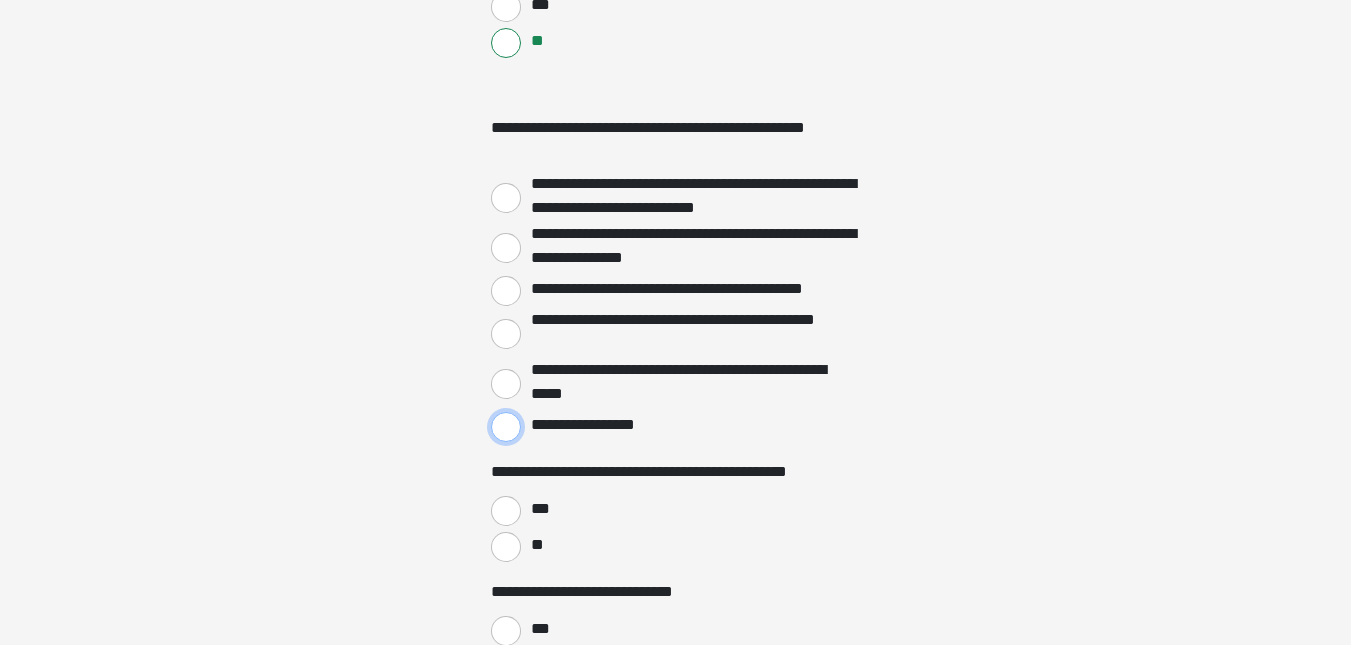 click on "**********" at bounding box center (506, 427) 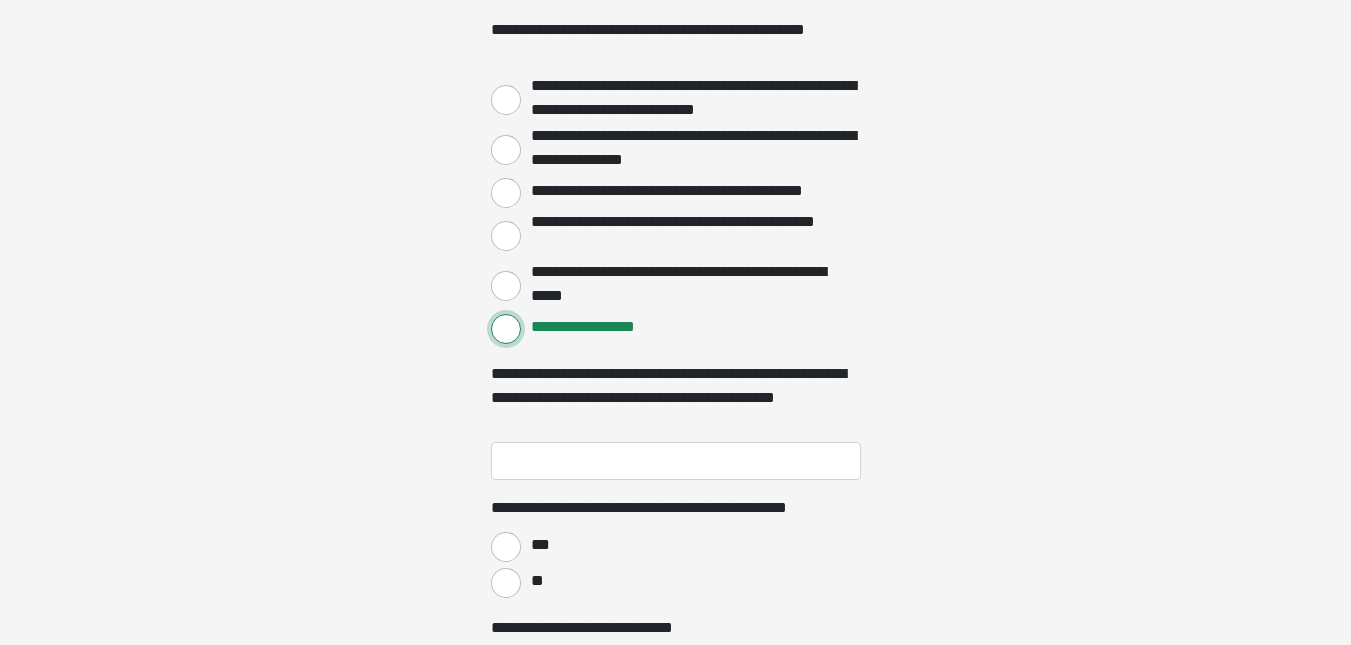 scroll, scrollTop: 2843, scrollLeft: 0, axis: vertical 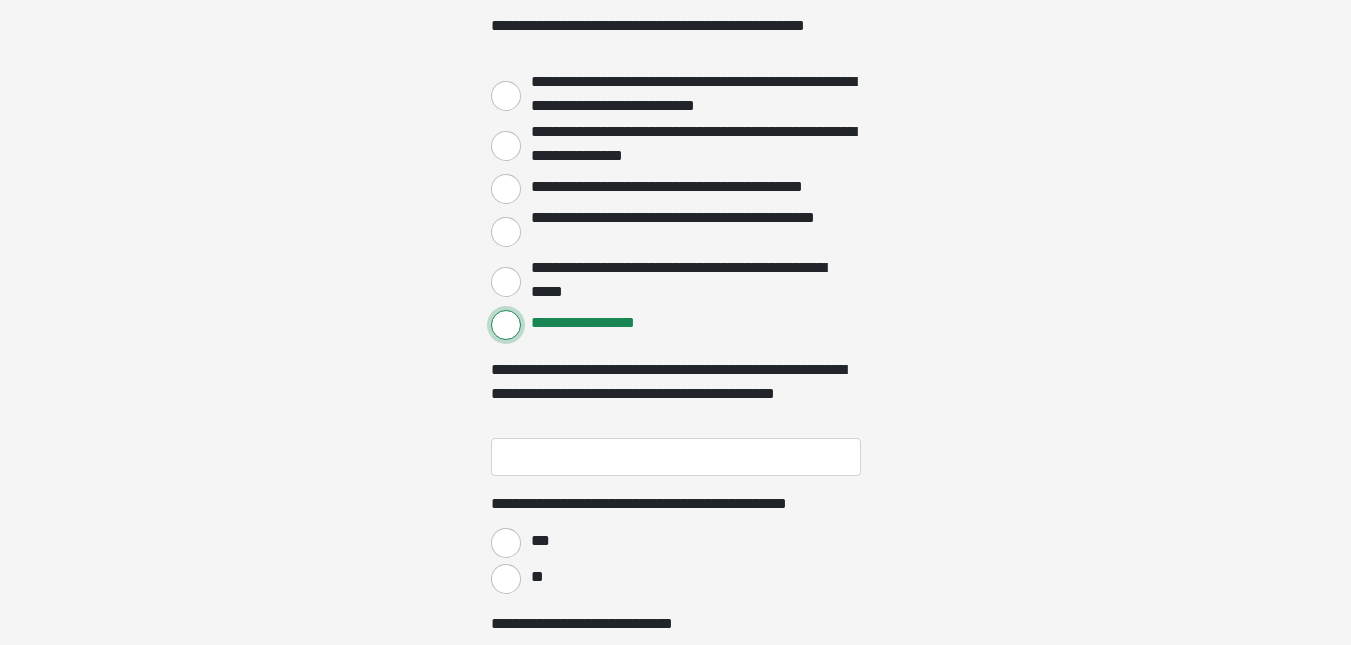 click on "**********" at bounding box center [506, 325] 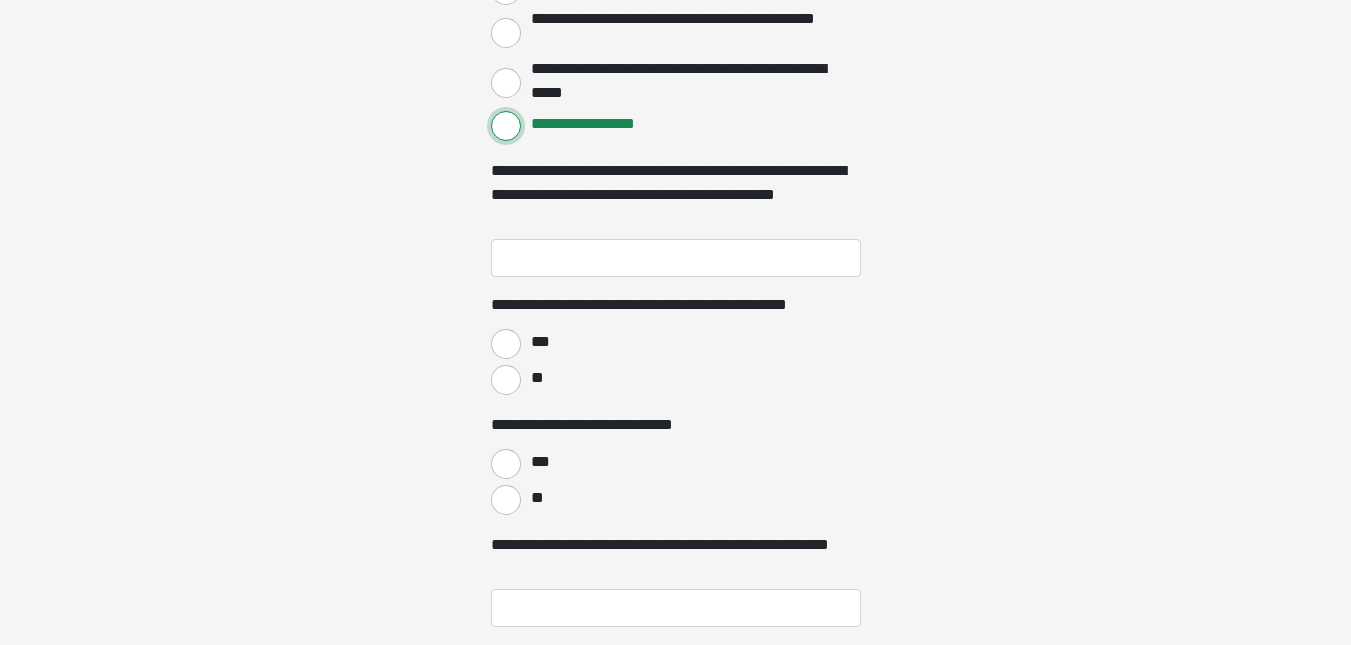 scroll, scrollTop: 3108, scrollLeft: 0, axis: vertical 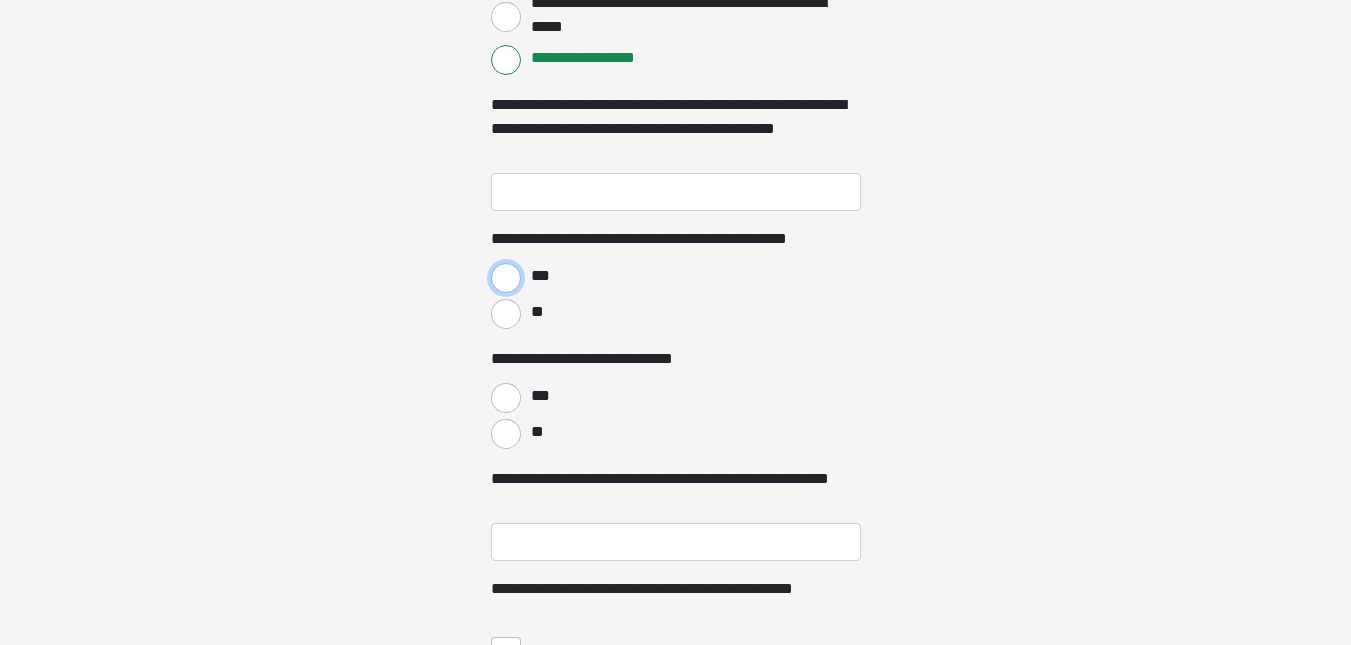 click on "***" at bounding box center (506, 278) 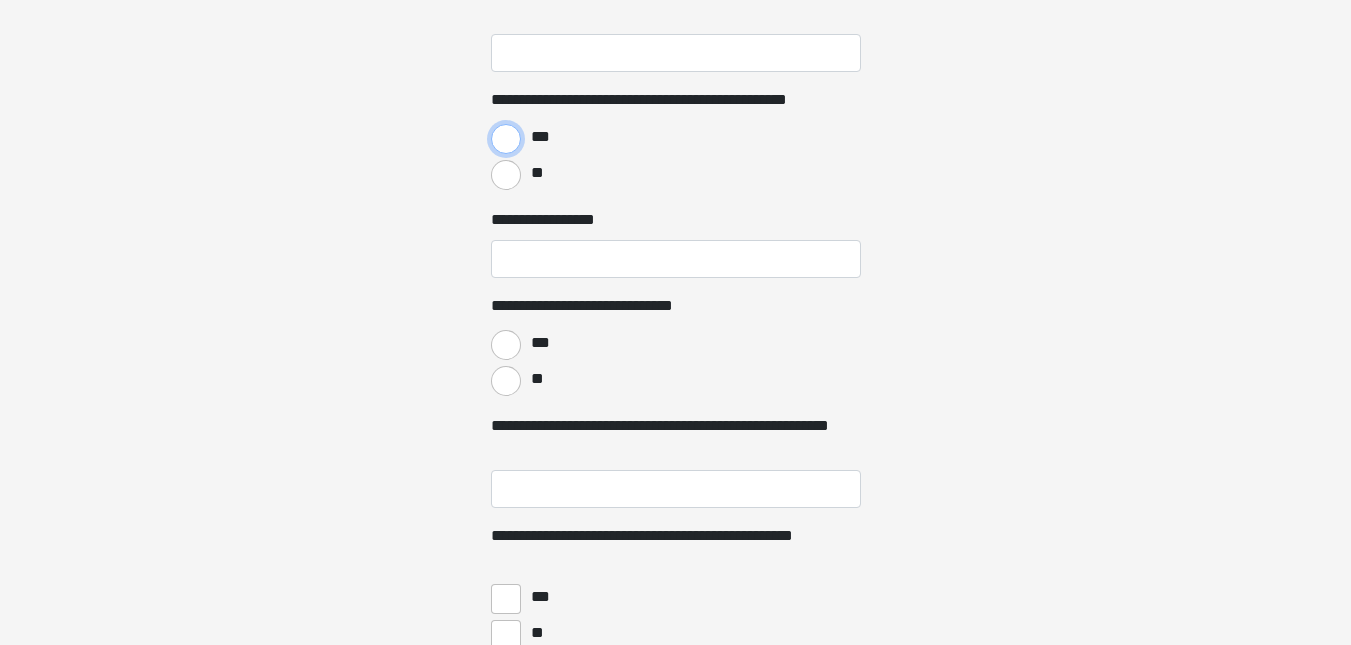 scroll, scrollTop: 3248, scrollLeft: 0, axis: vertical 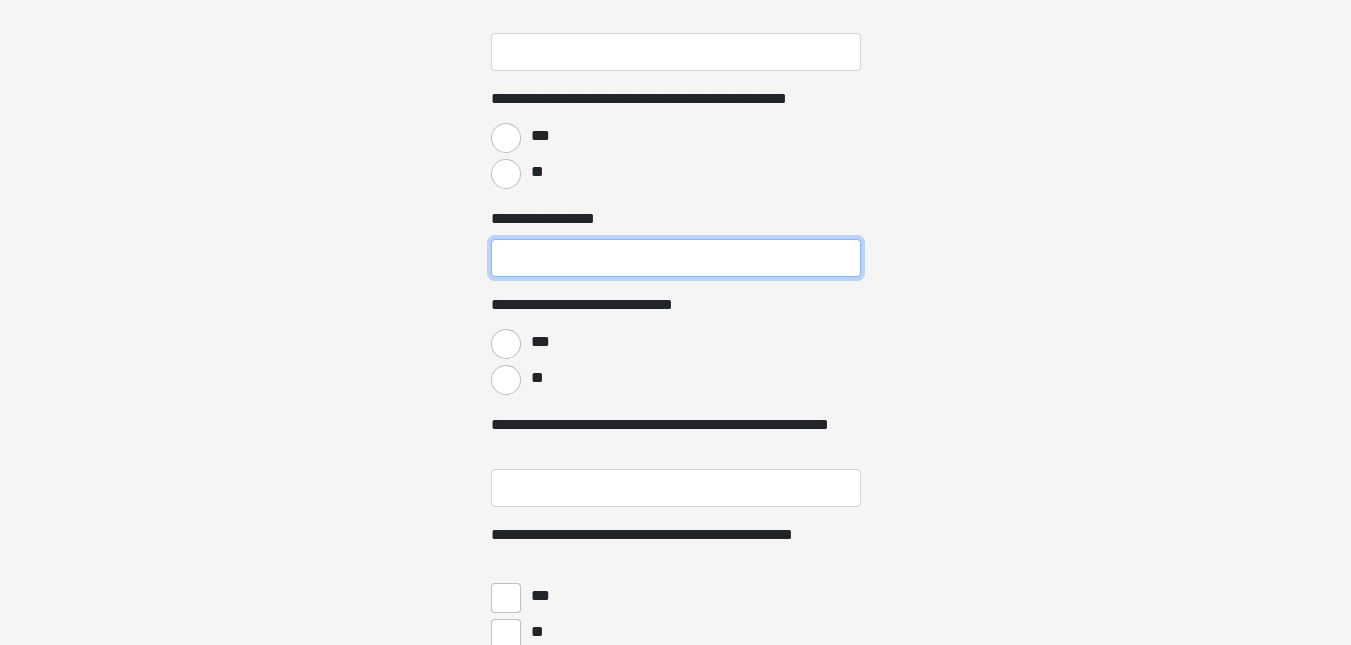 click on "**********" at bounding box center (676, 258) 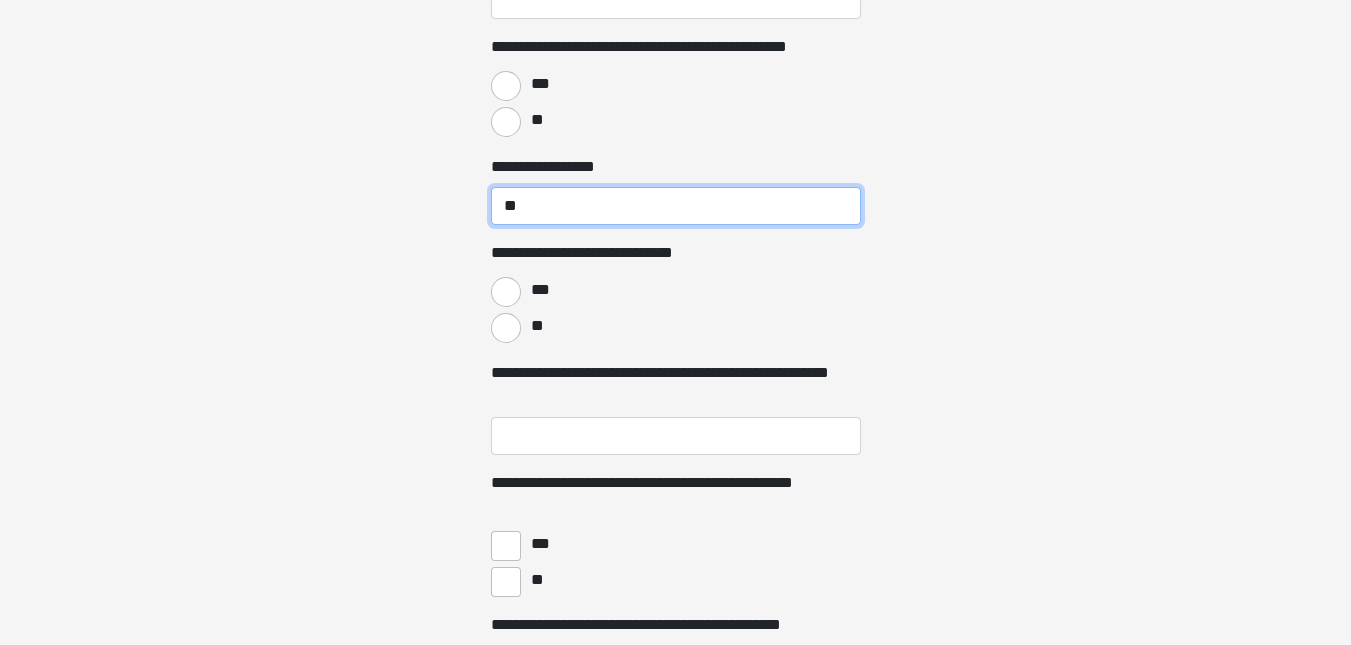 scroll, scrollTop: 3386, scrollLeft: 0, axis: vertical 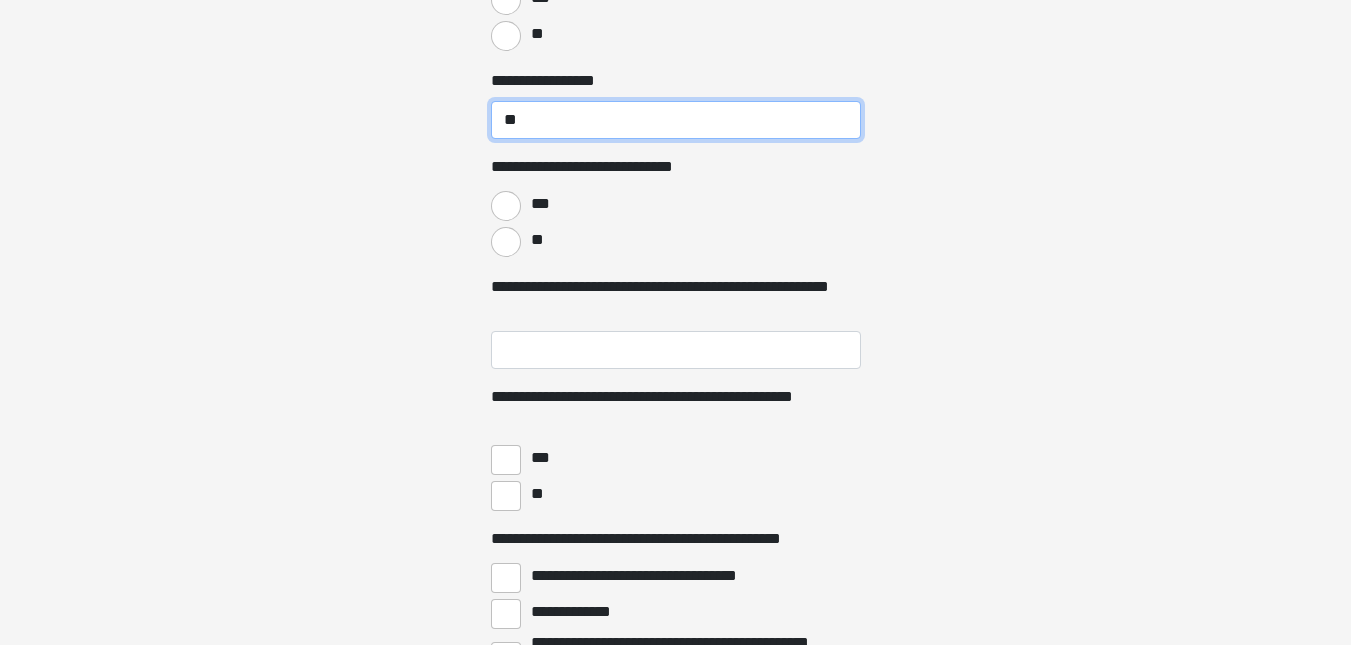 type on "**" 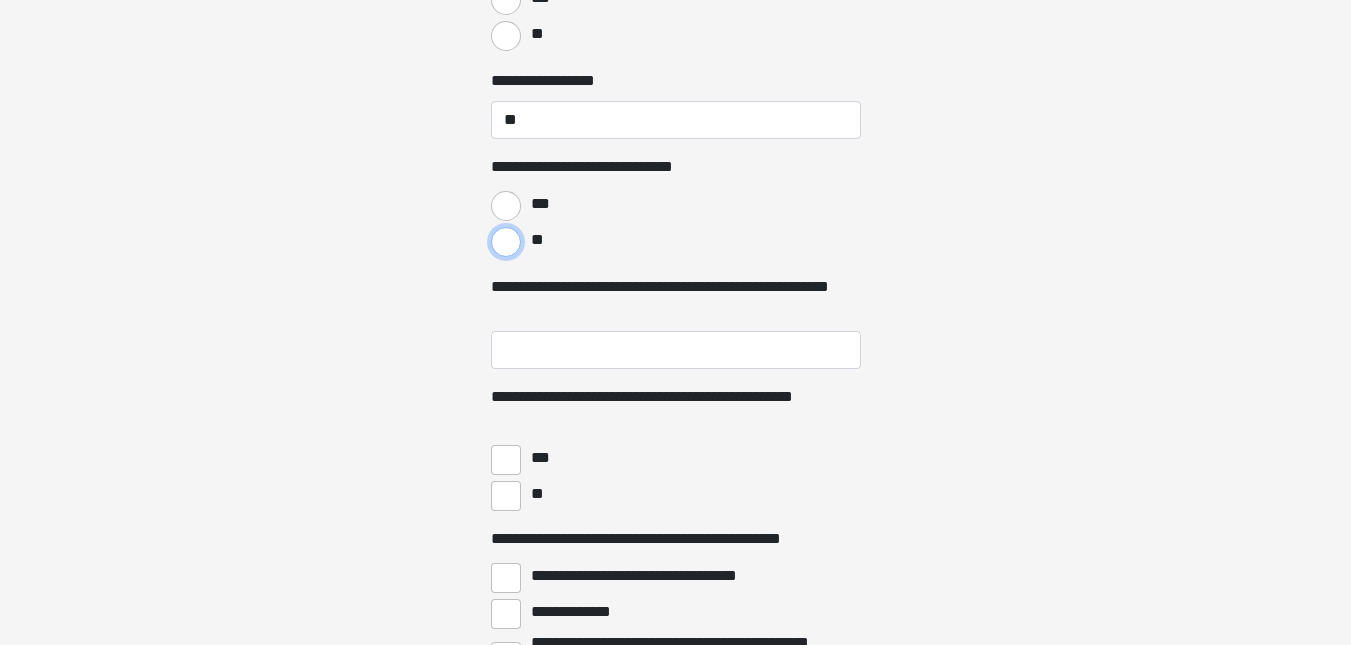 click on "**" at bounding box center [506, 242] 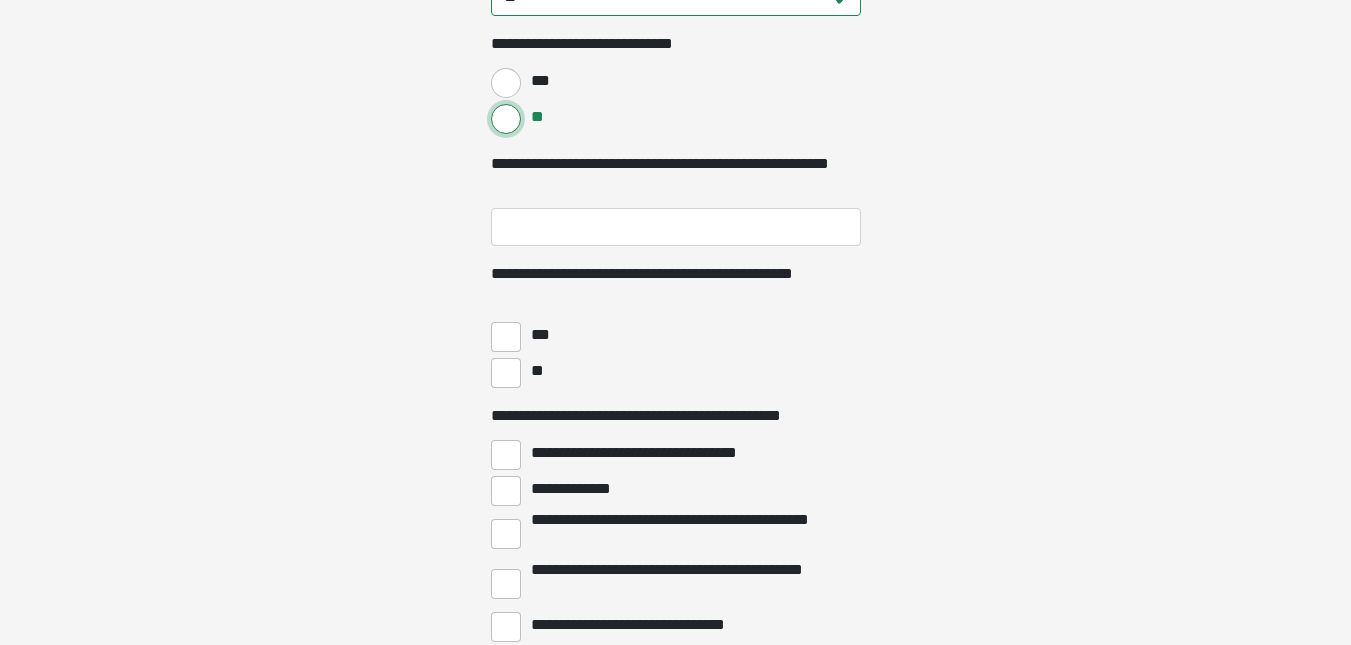 scroll, scrollTop: 3511, scrollLeft: 0, axis: vertical 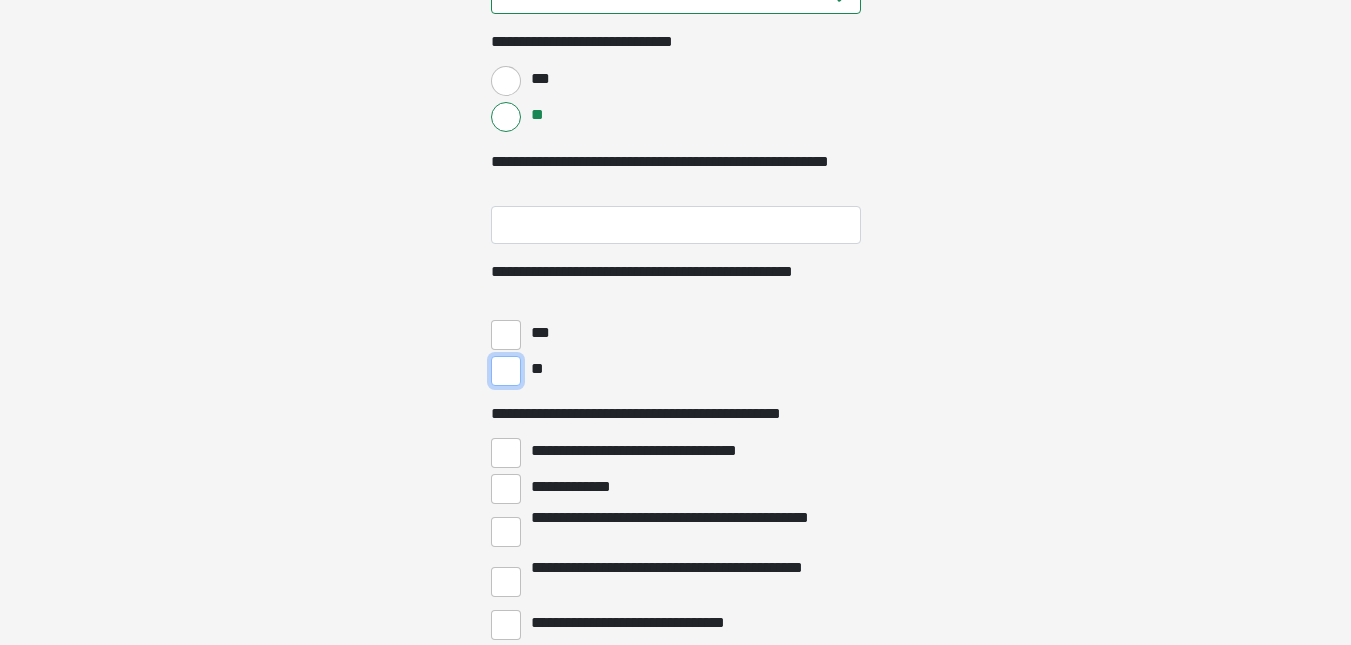 click on "**" at bounding box center (506, 371) 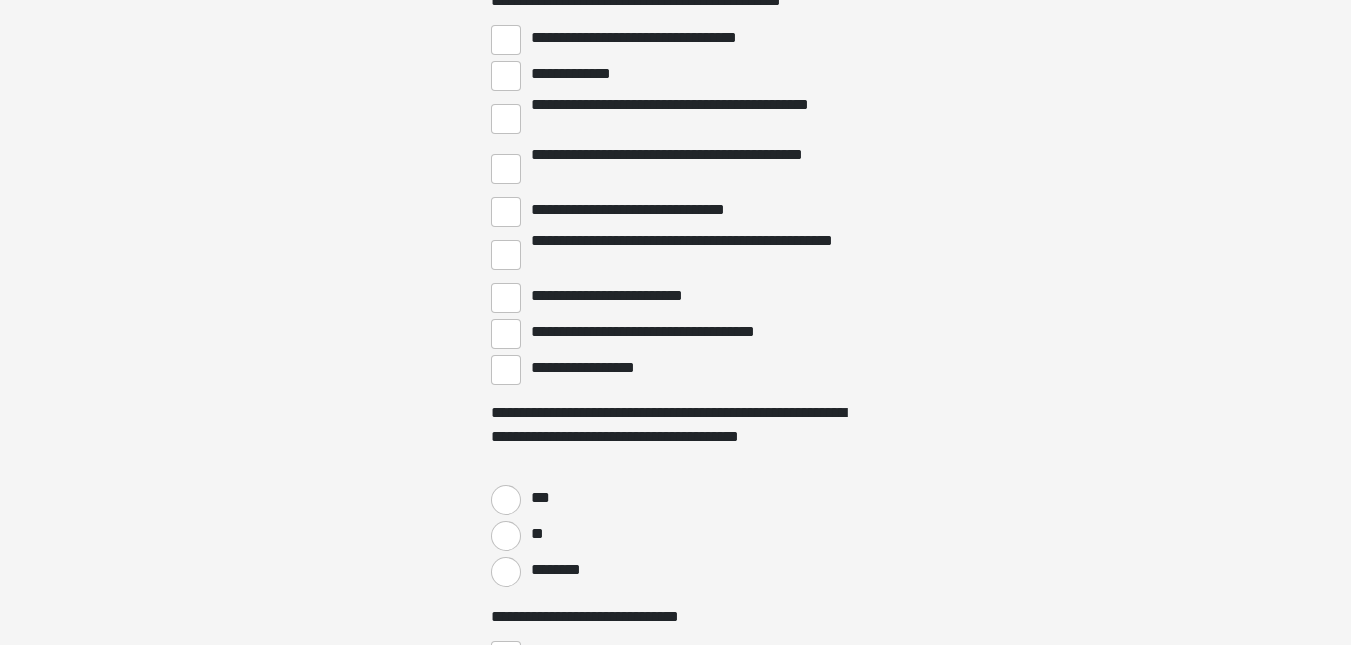 scroll, scrollTop: 3929, scrollLeft: 0, axis: vertical 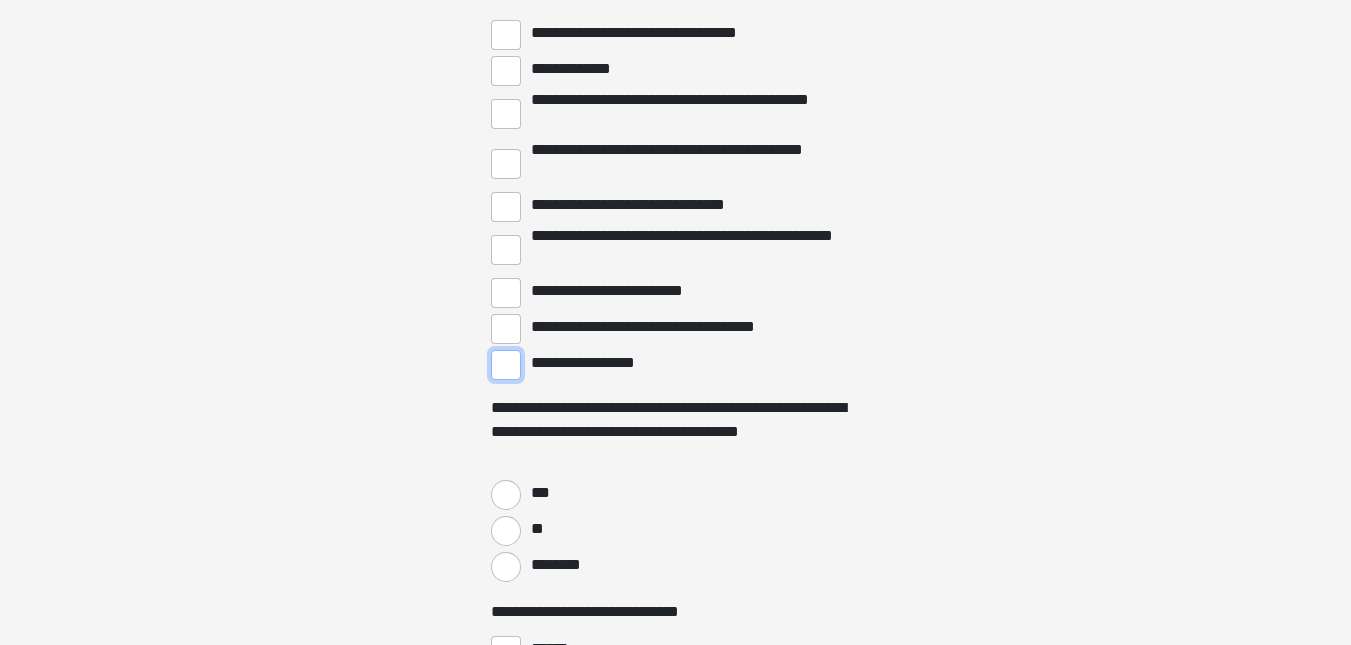 click on "**********" at bounding box center [506, 365] 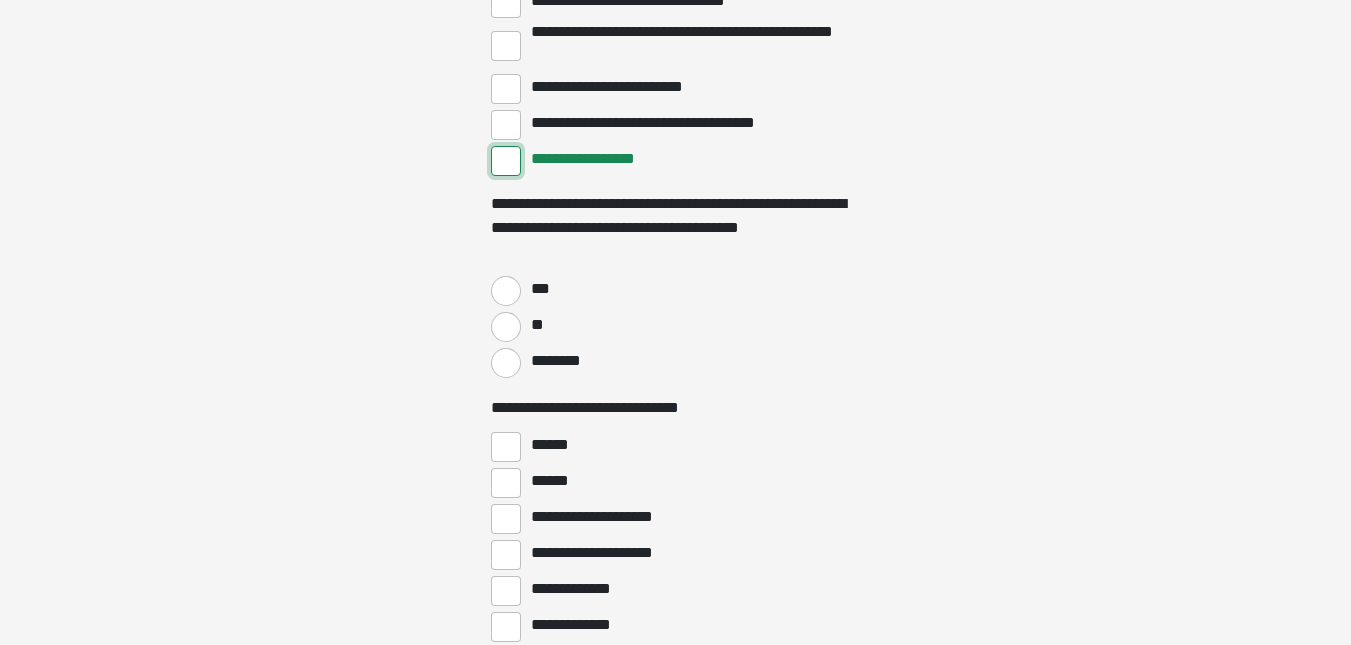 scroll, scrollTop: 4144, scrollLeft: 0, axis: vertical 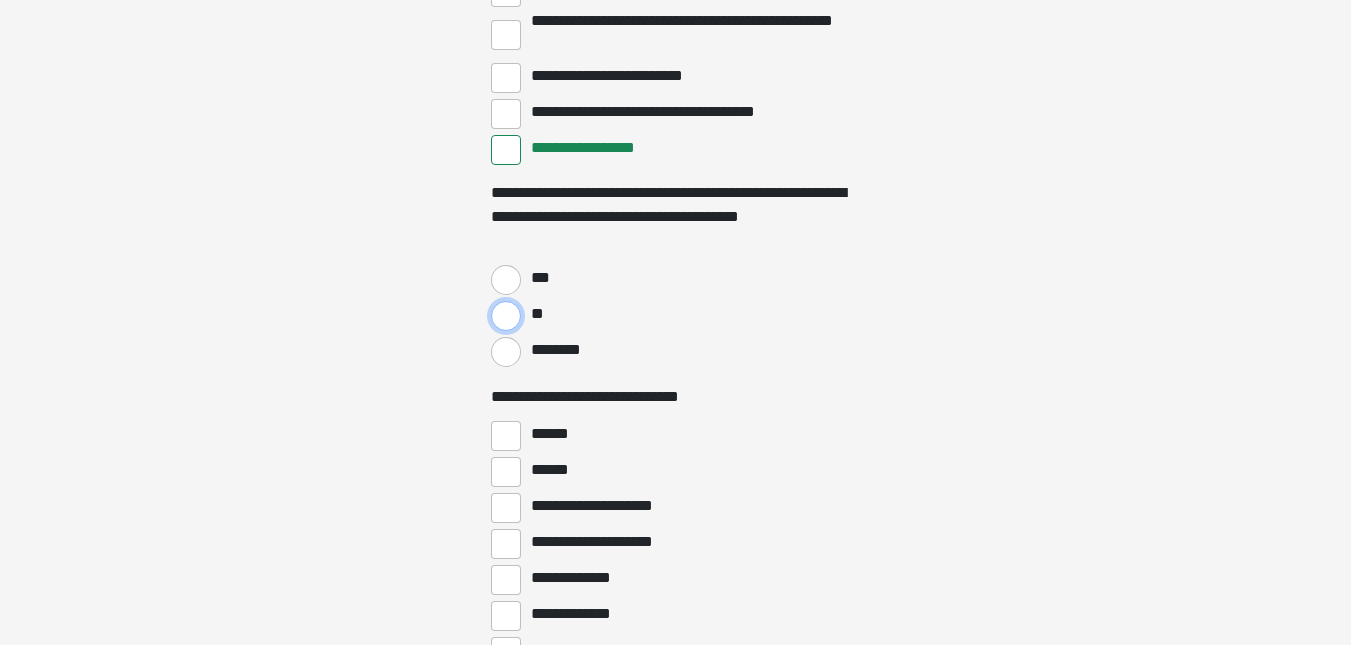 click on "**" at bounding box center [506, 316] 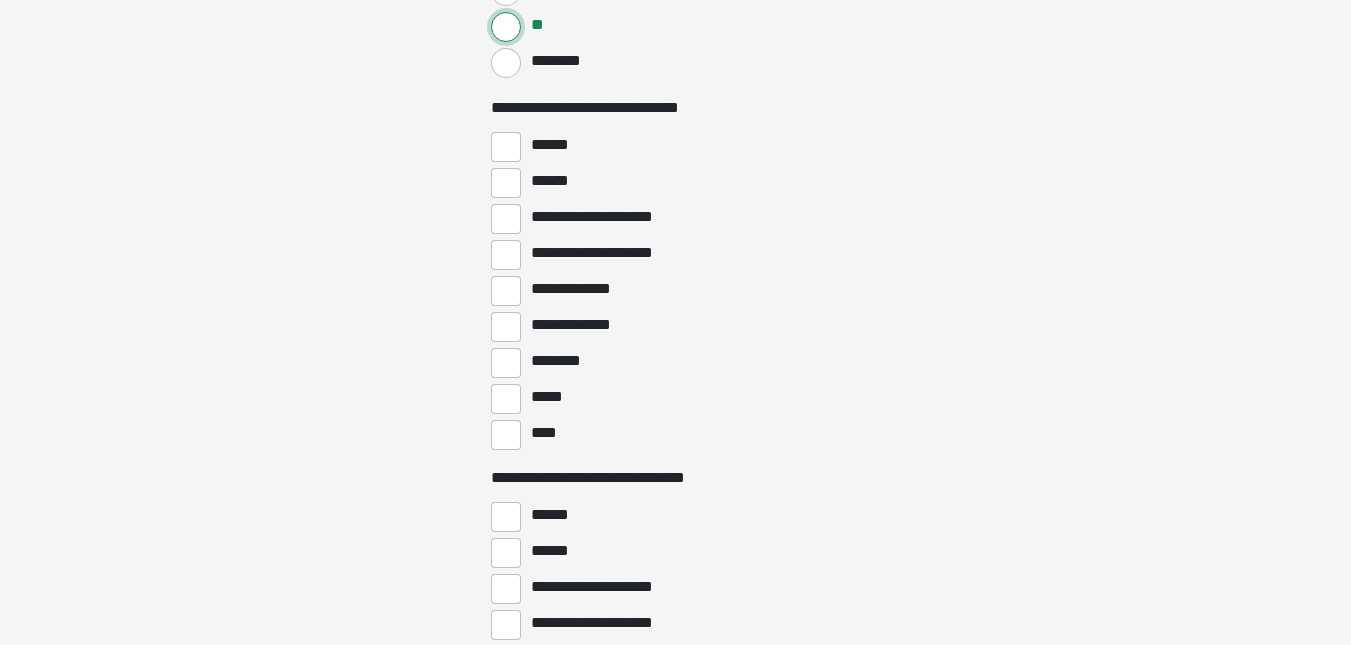 scroll, scrollTop: 4435, scrollLeft: 0, axis: vertical 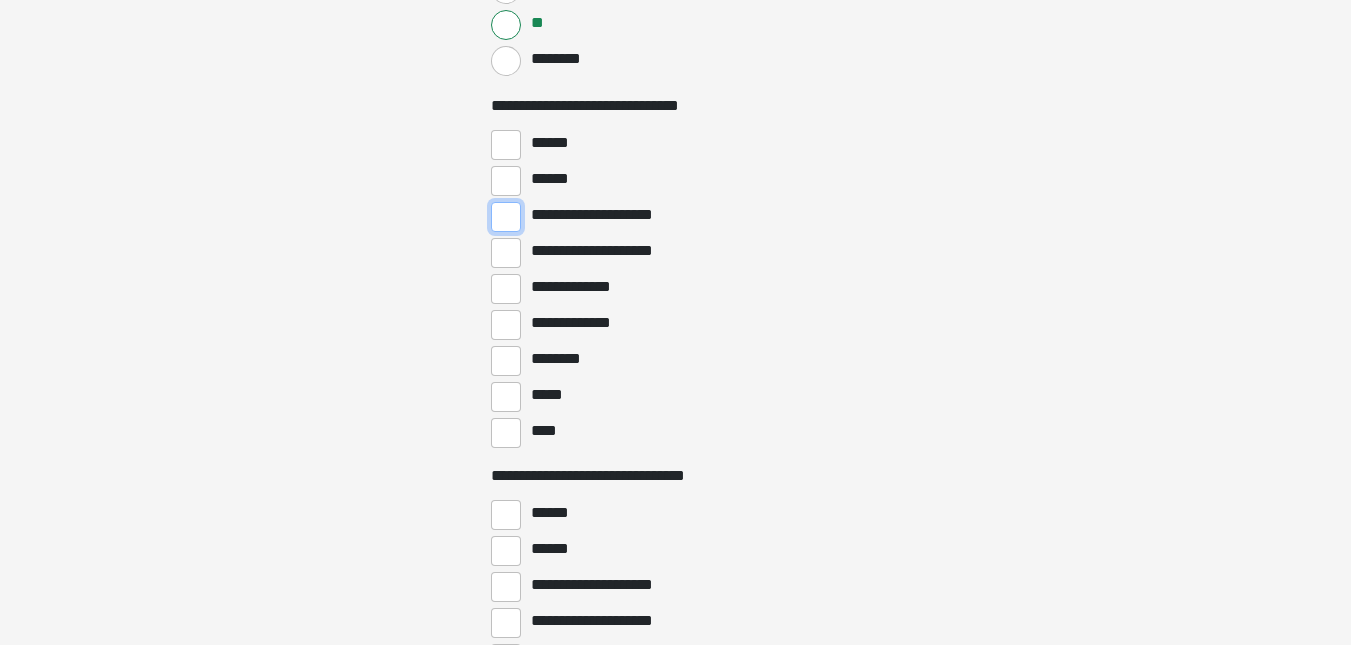 click on "**********" at bounding box center [506, 217] 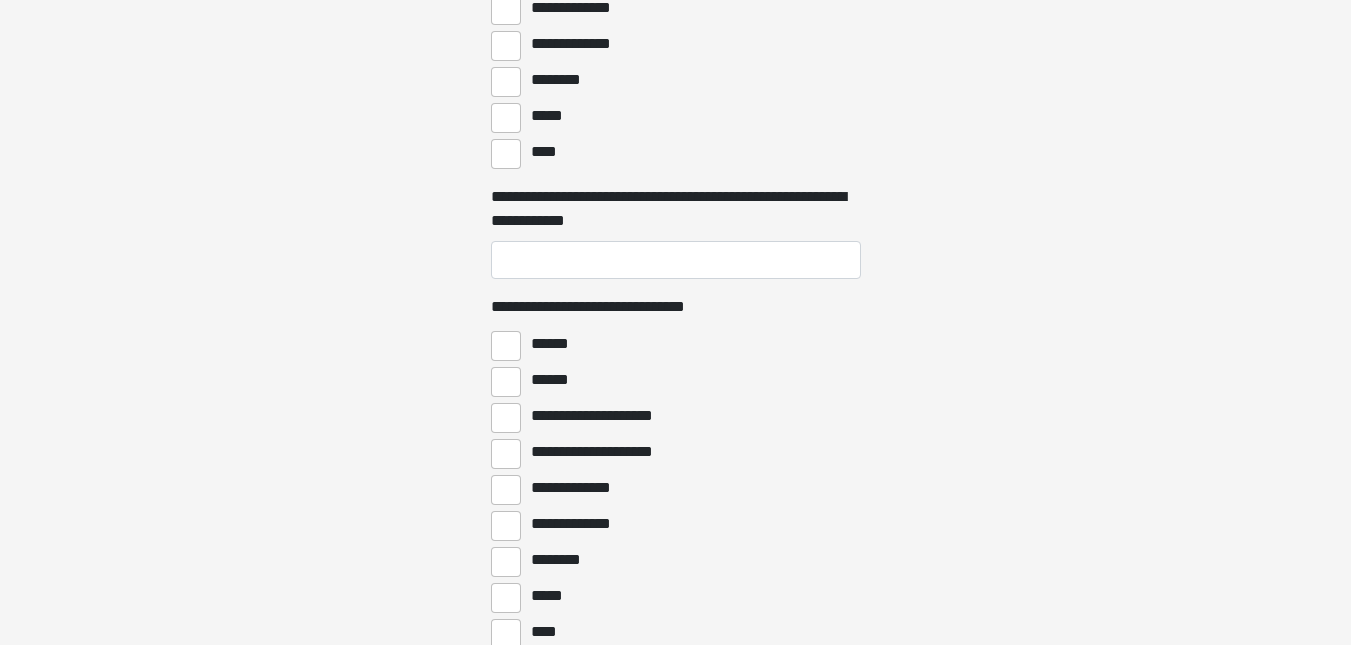 scroll, scrollTop: 4715, scrollLeft: 0, axis: vertical 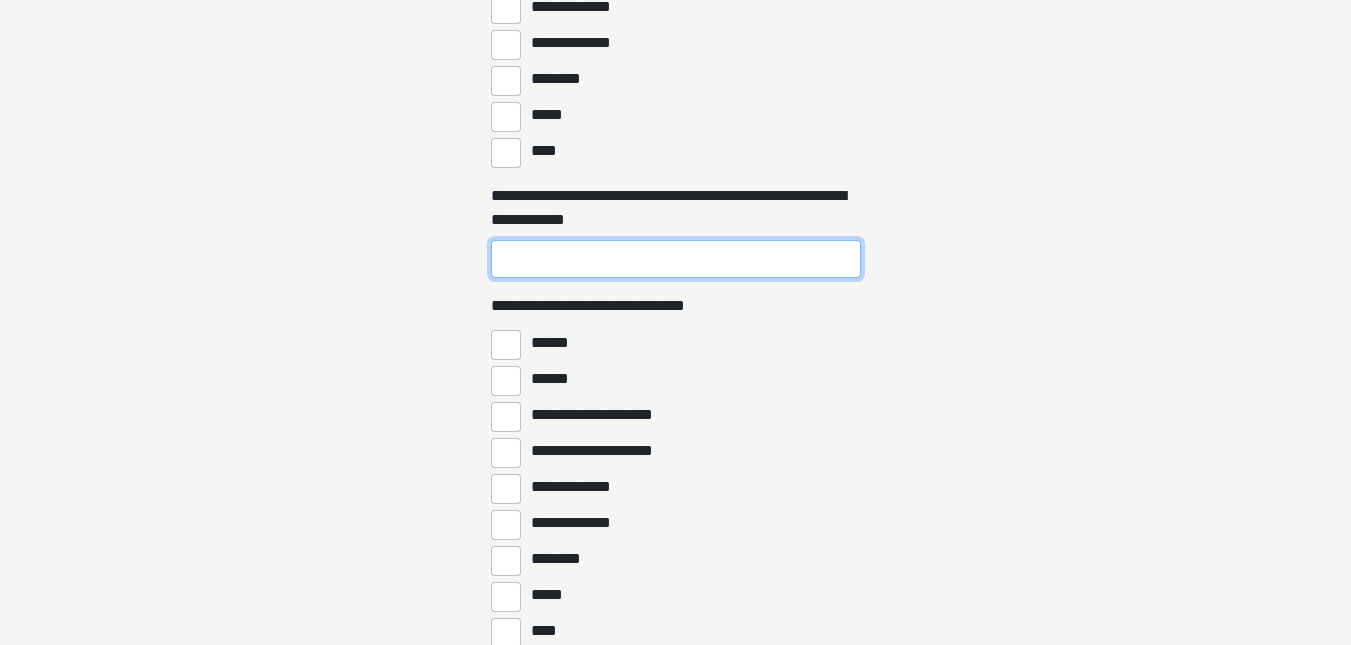 click on "**********" at bounding box center [676, 259] 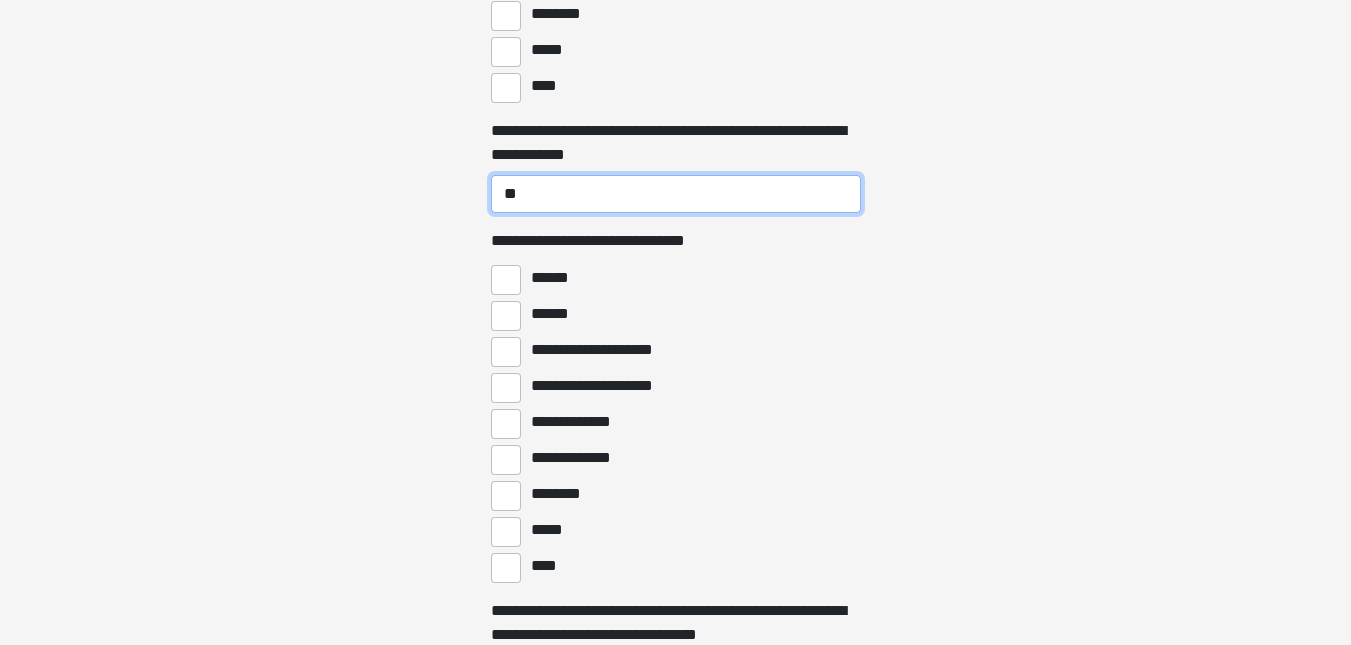 scroll, scrollTop: 4908, scrollLeft: 0, axis: vertical 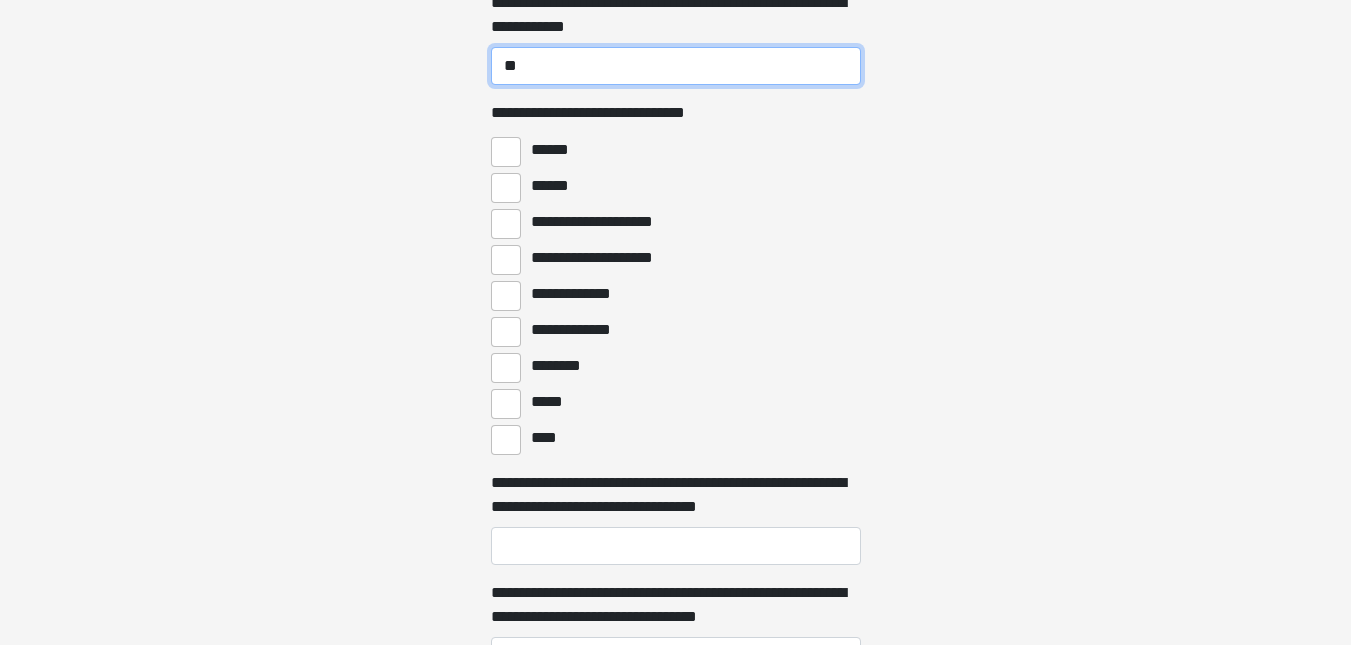 type on "**" 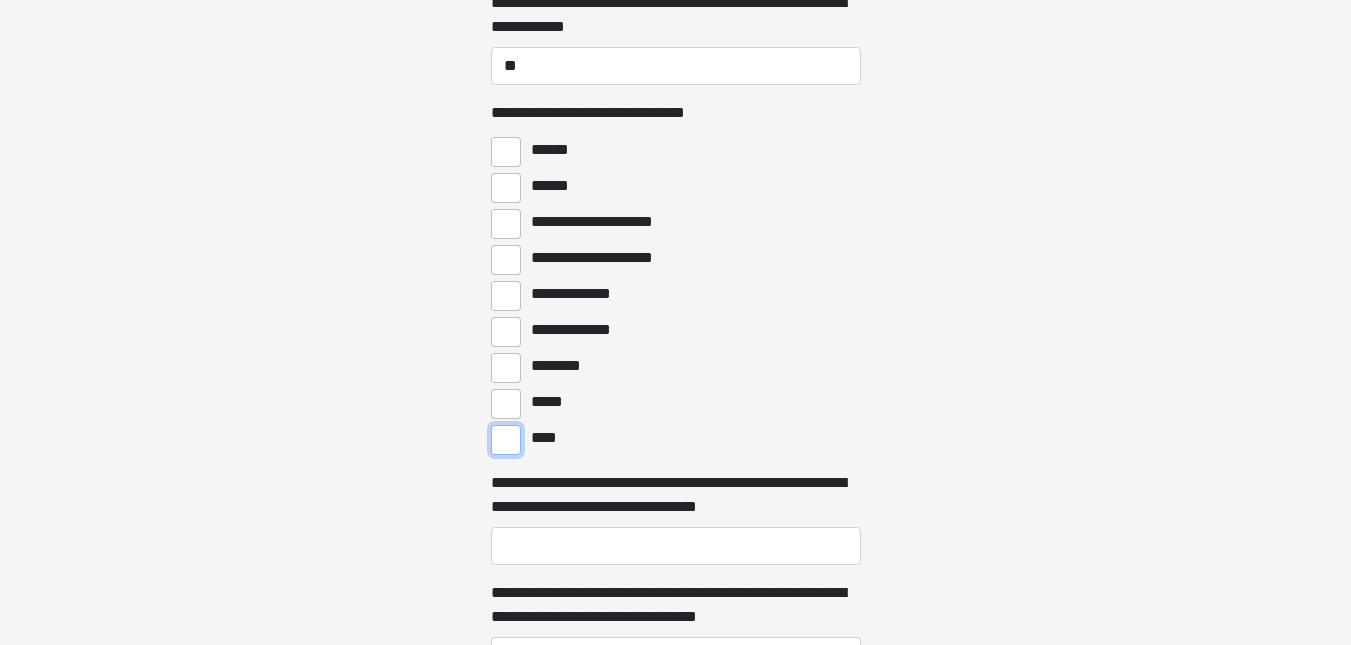 click on "****" at bounding box center [506, 440] 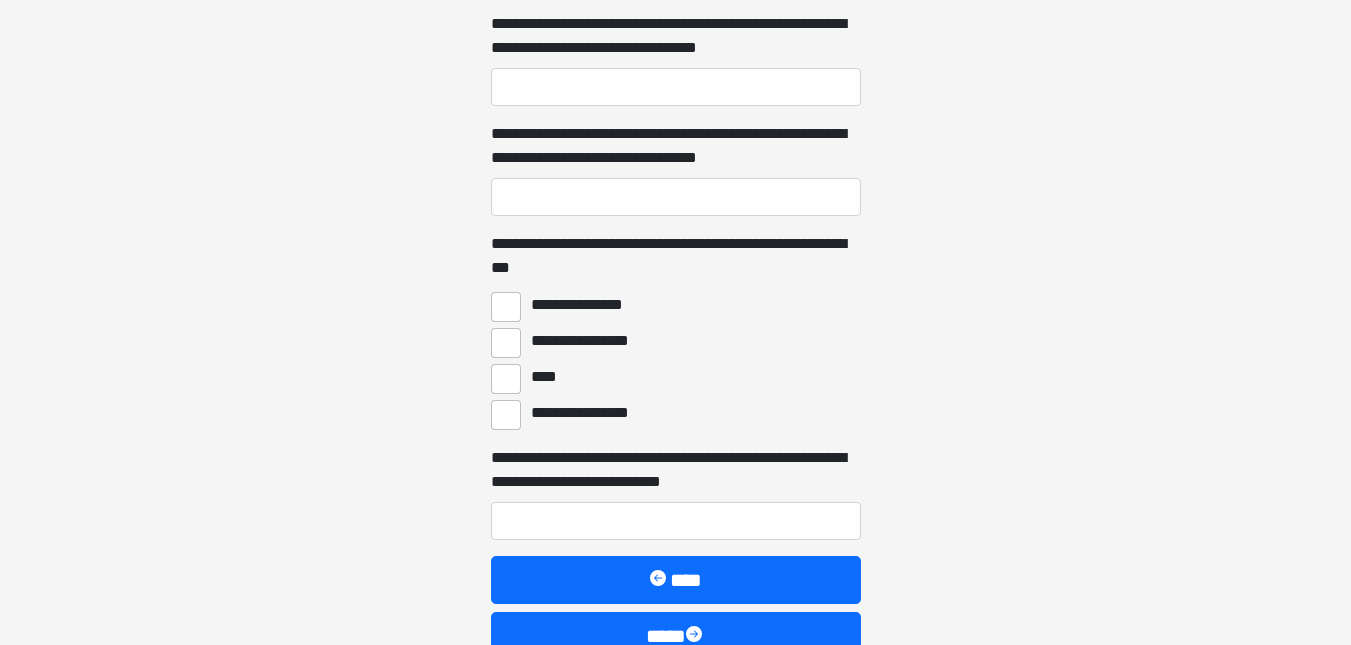 scroll, scrollTop: 5376, scrollLeft: 0, axis: vertical 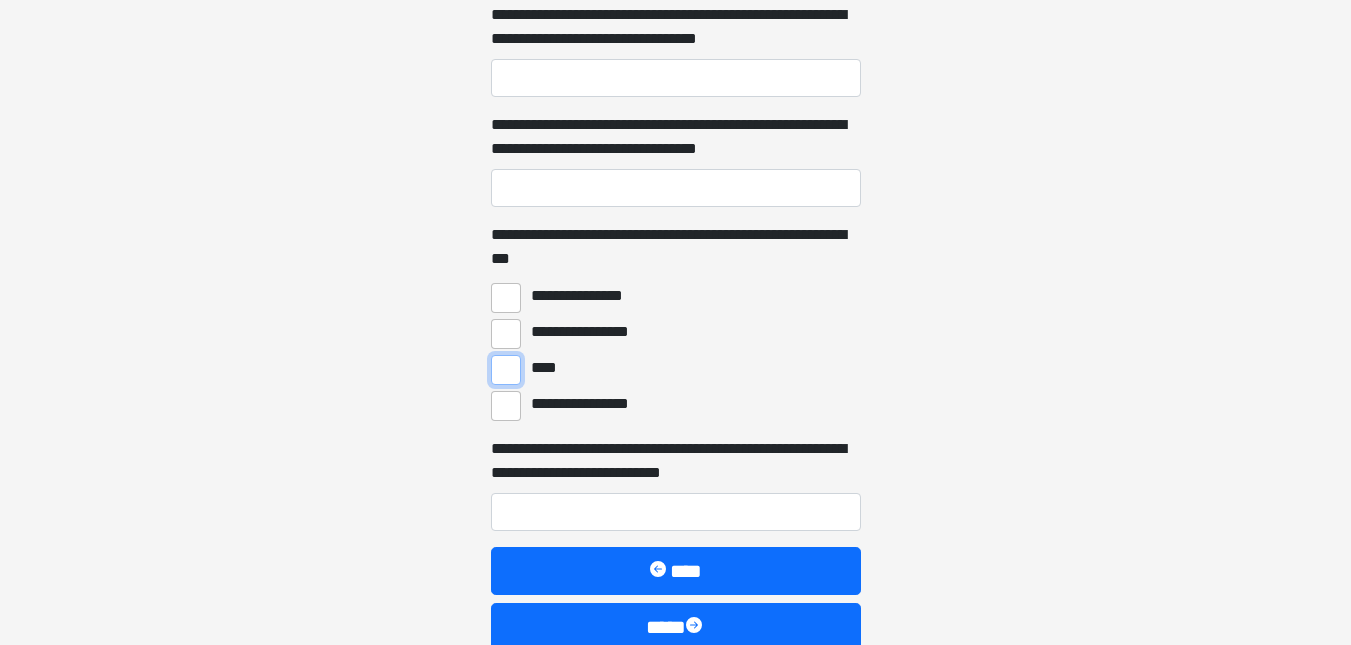 click on "****" at bounding box center [506, 370] 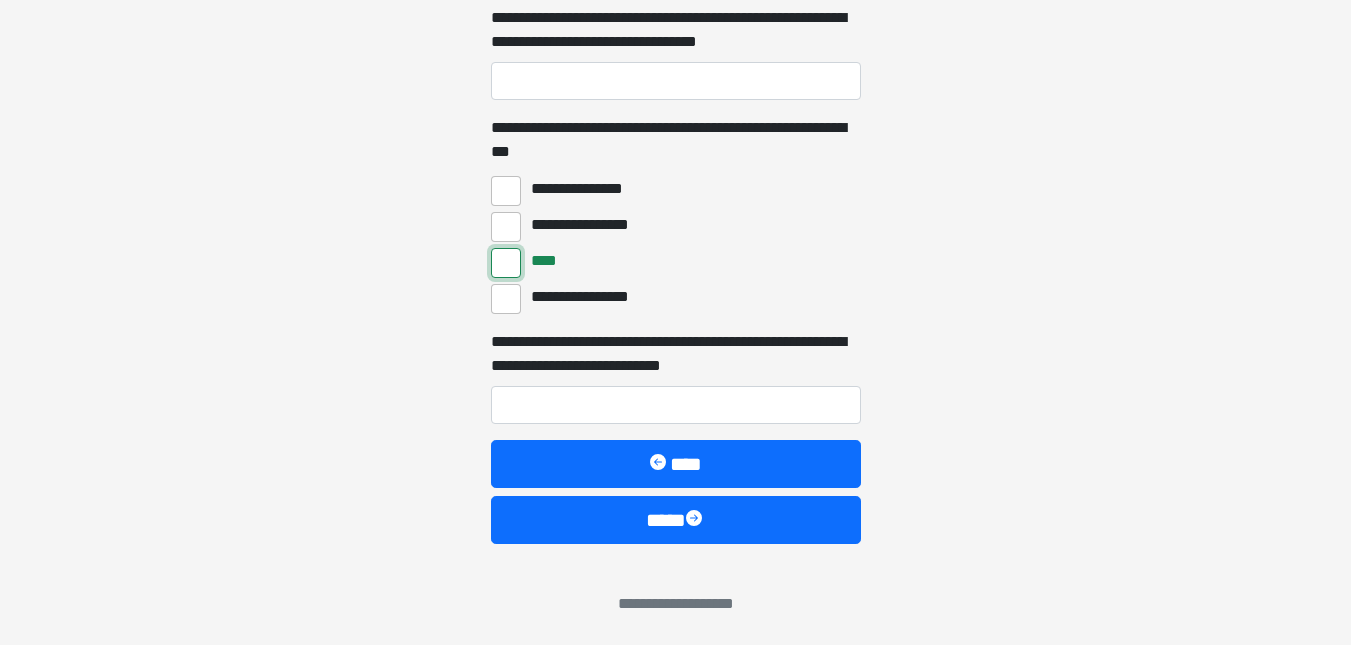 scroll, scrollTop: 5485, scrollLeft: 0, axis: vertical 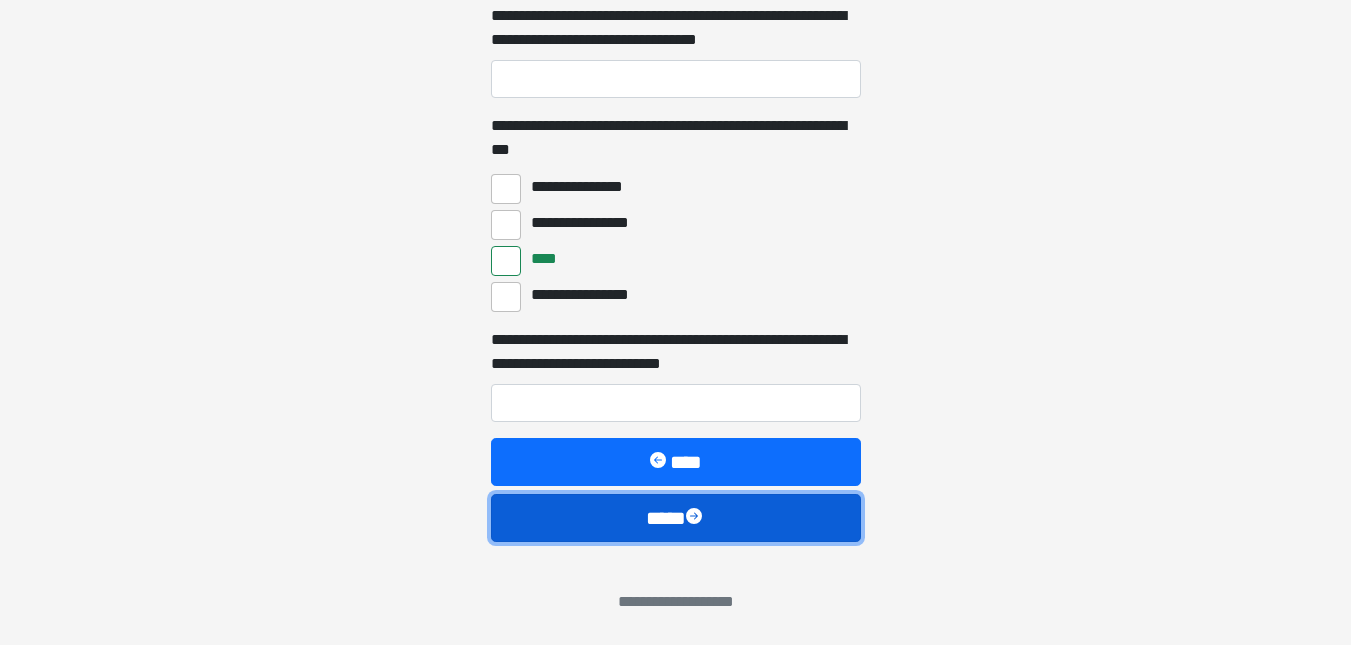 click on "****" at bounding box center (676, 518) 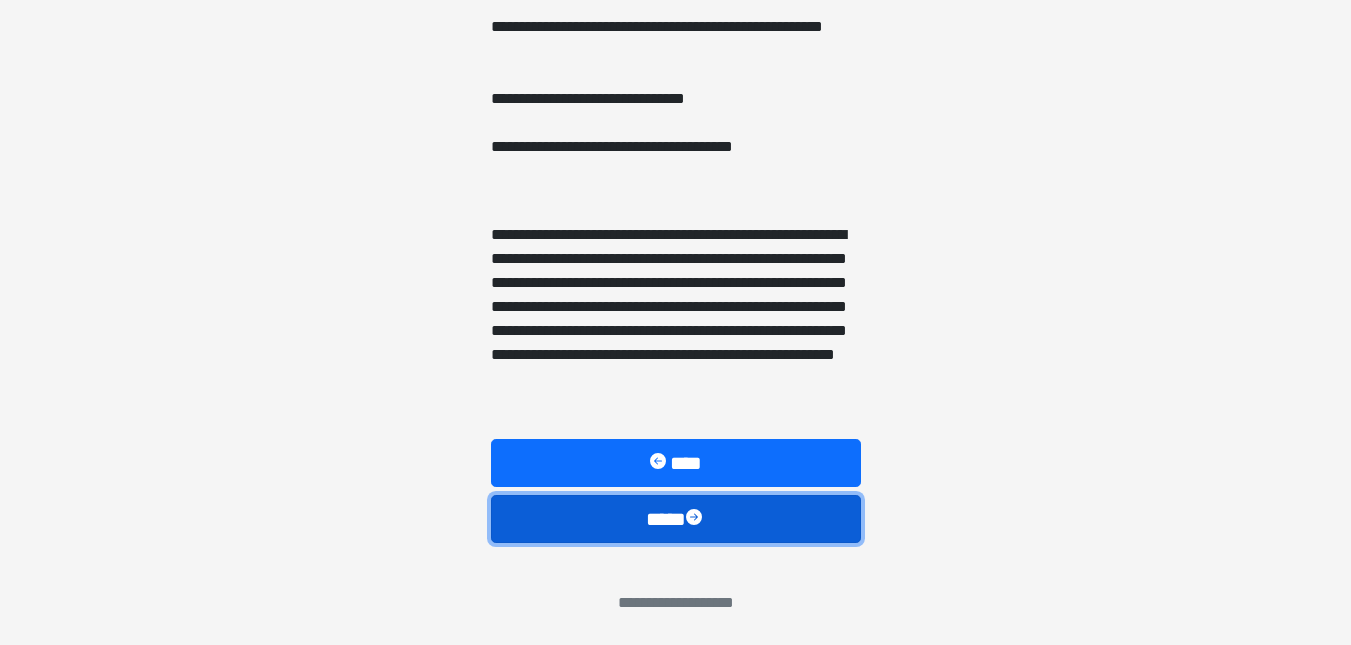 scroll, scrollTop: 1585, scrollLeft: 0, axis: vertical 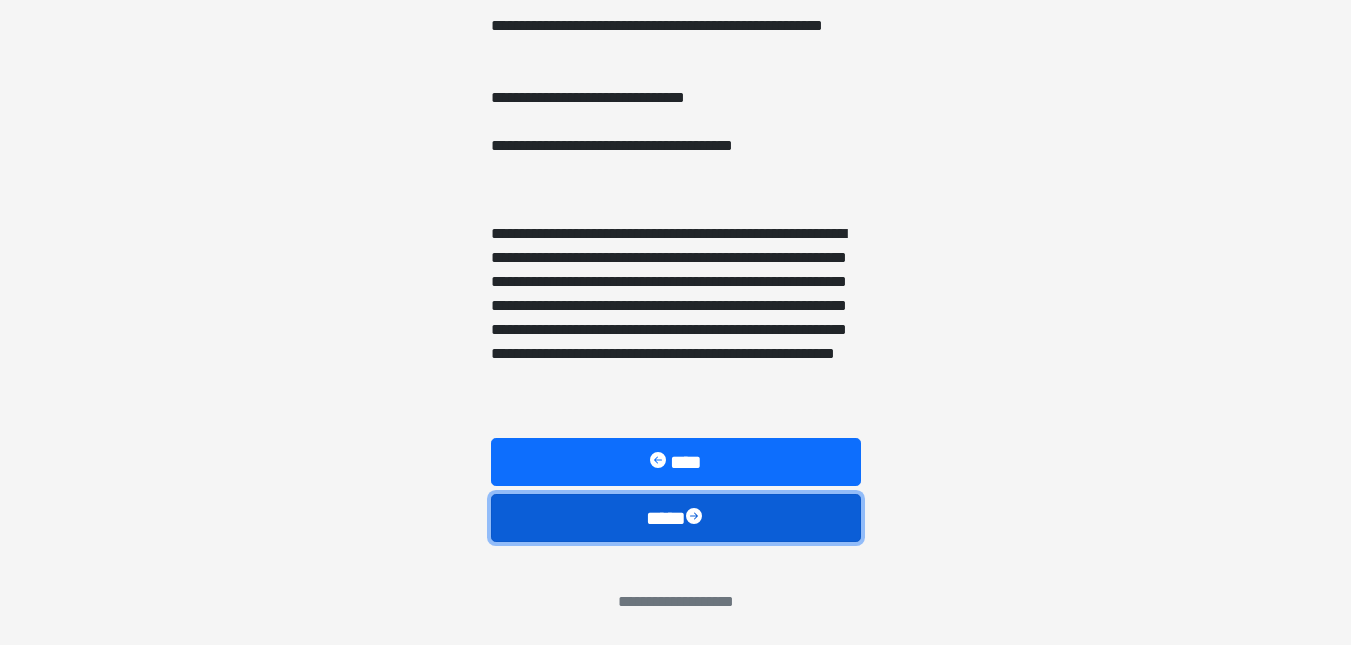 click on "****" at bounding box center [676, 518] 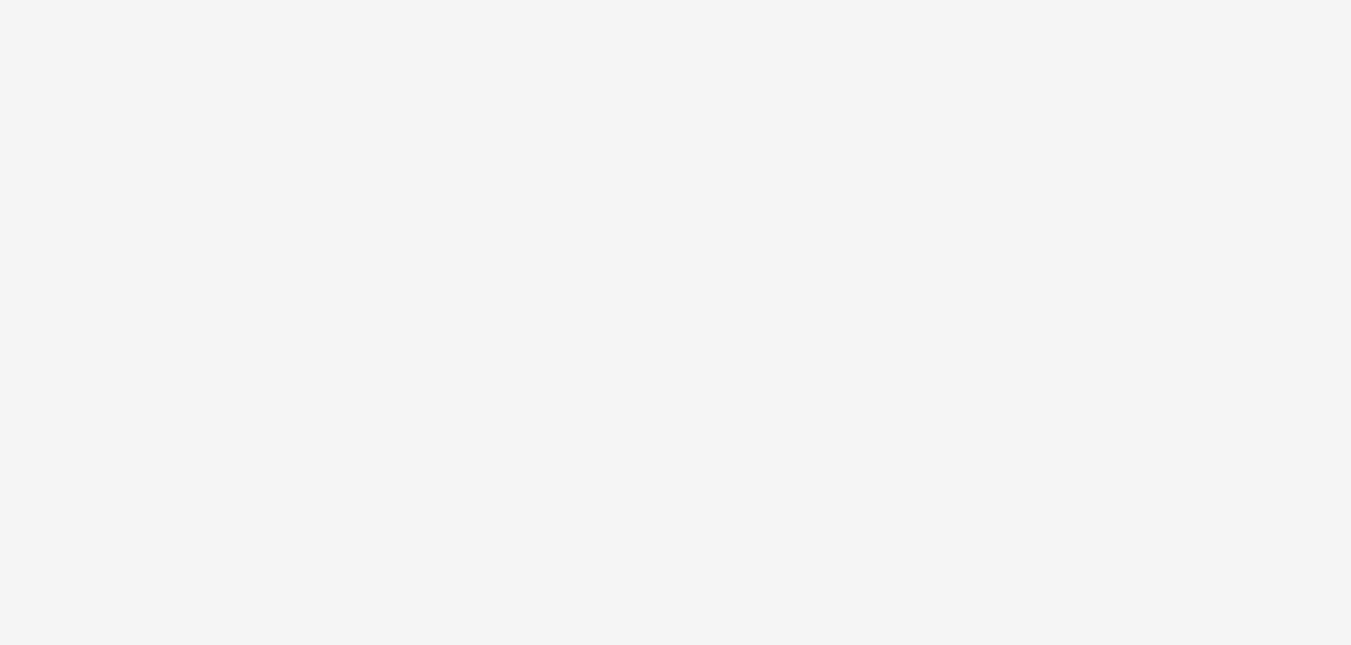 click on "******" at bounding box center [590, -933] 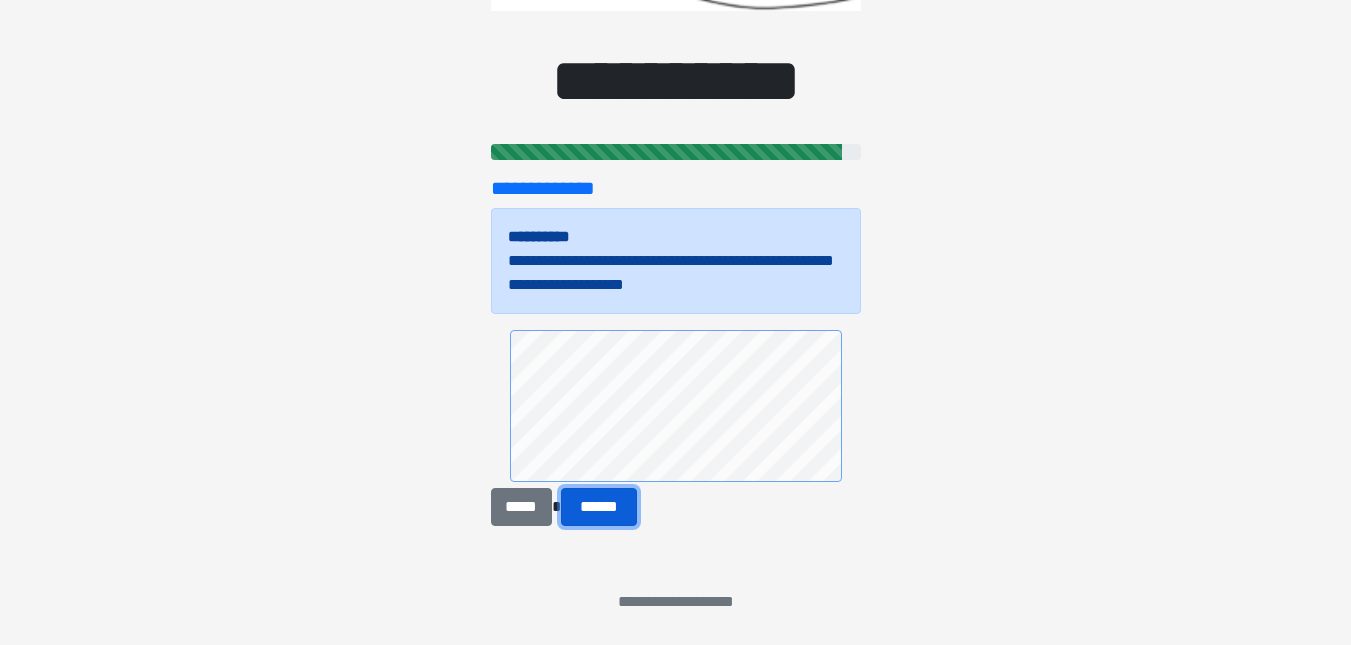 click on "******" at bounding box center (599, 507) 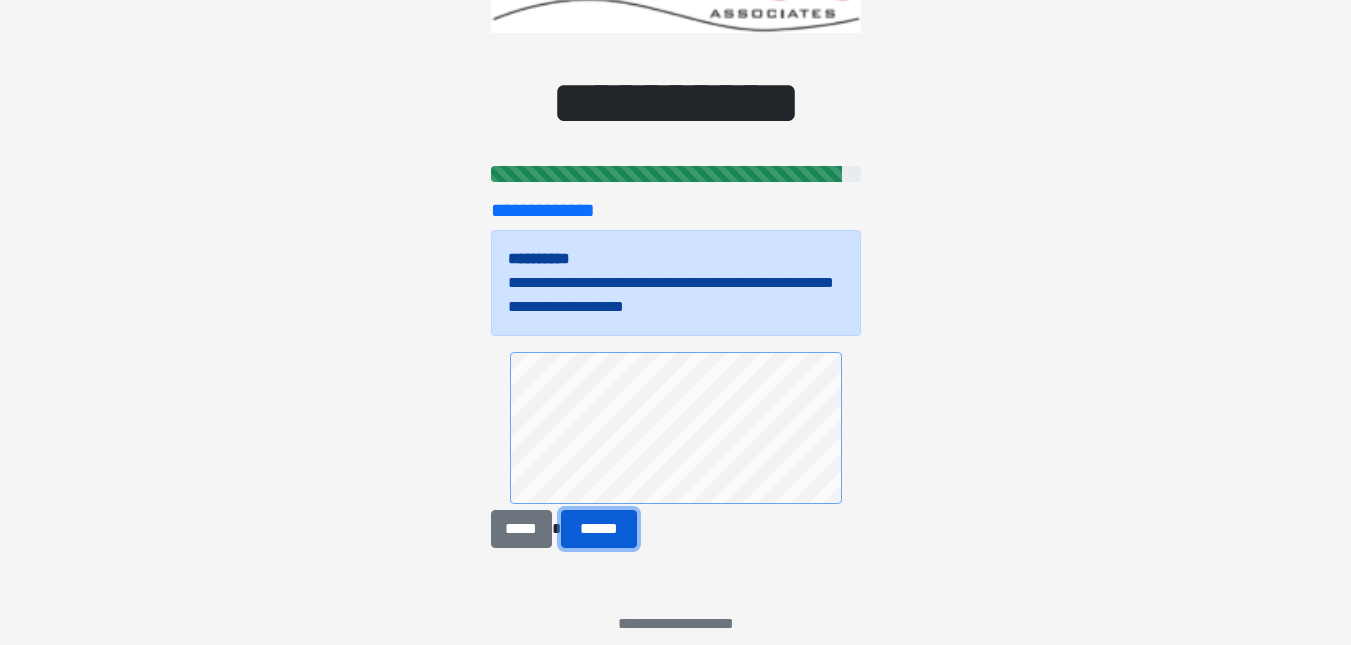 scroll, scrollTop: 119, scrollLeft: 0, axis: vertical 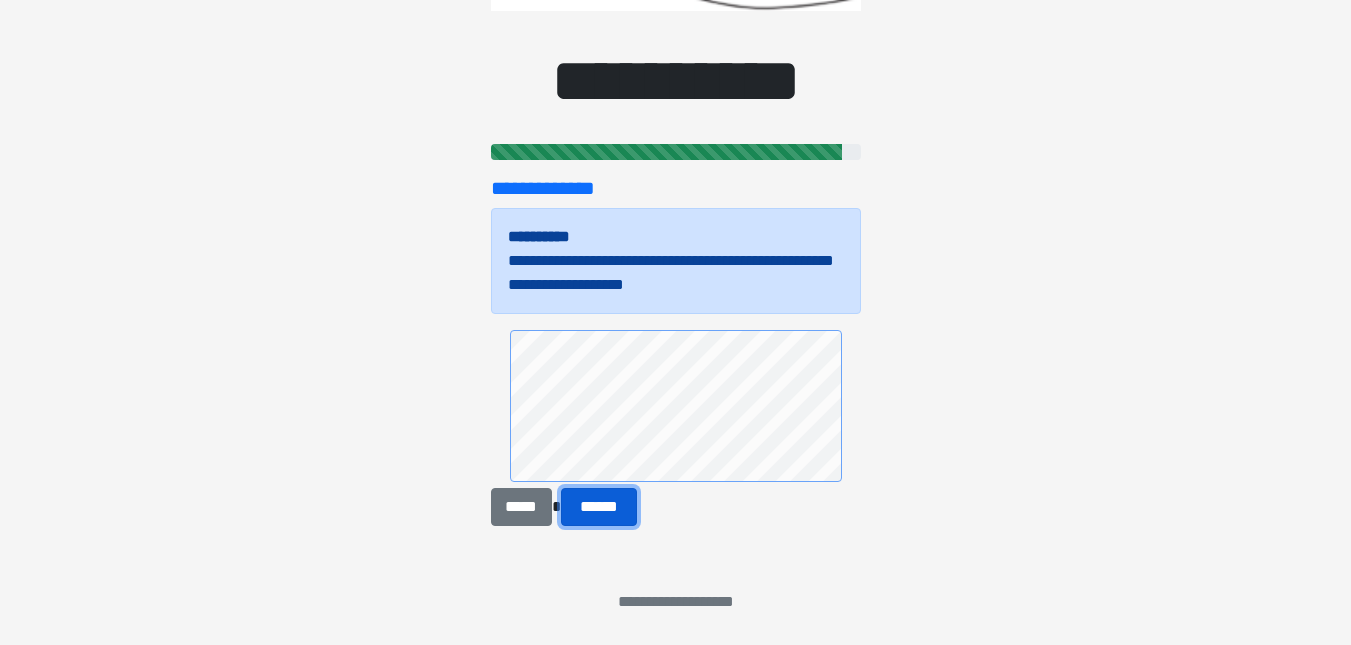 click on "******" at bounding box center (599, 507) 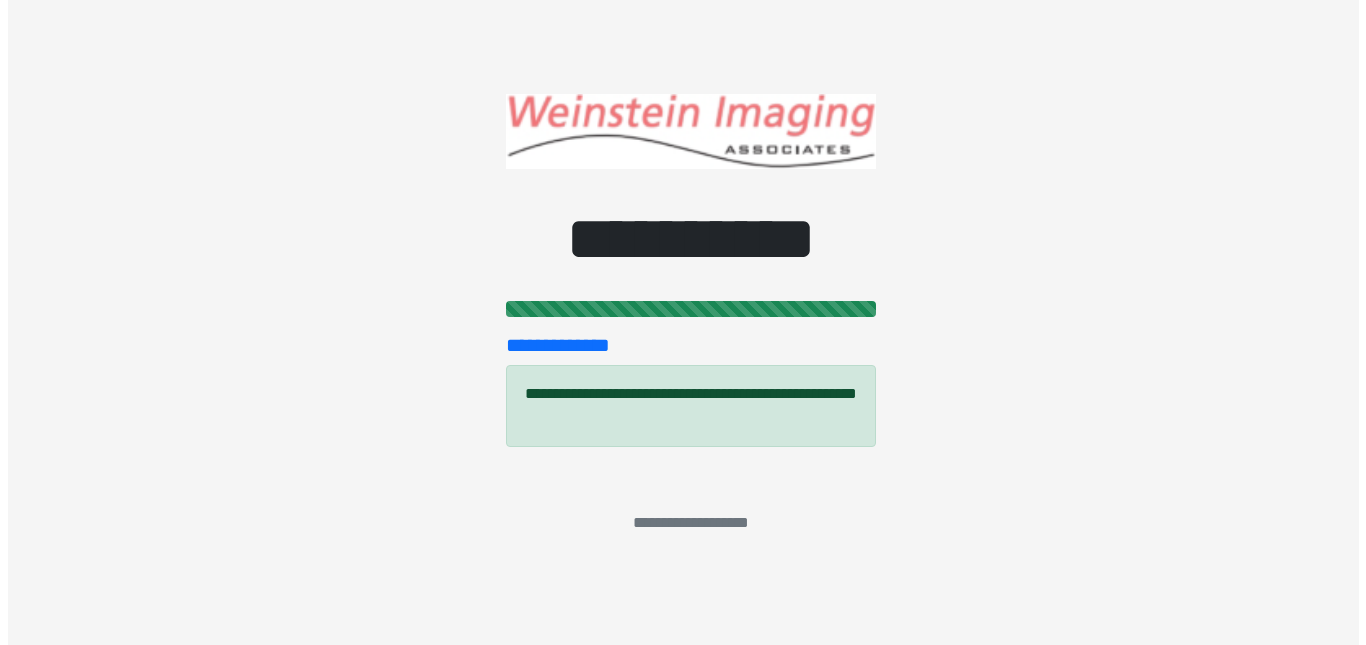 scroll, scrollTop: 0, scrollLeft: 0, axis: both 